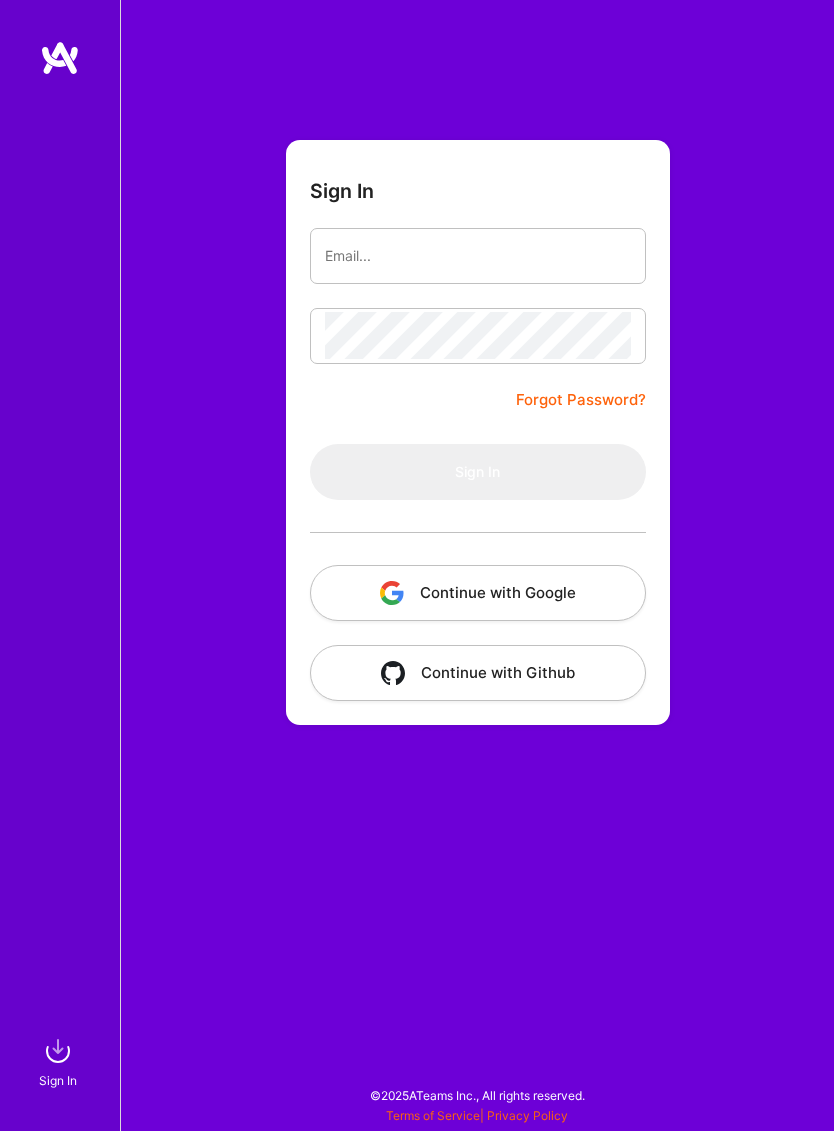 scroll, scrollTop: 0, scrollLeft: 0, axis: both 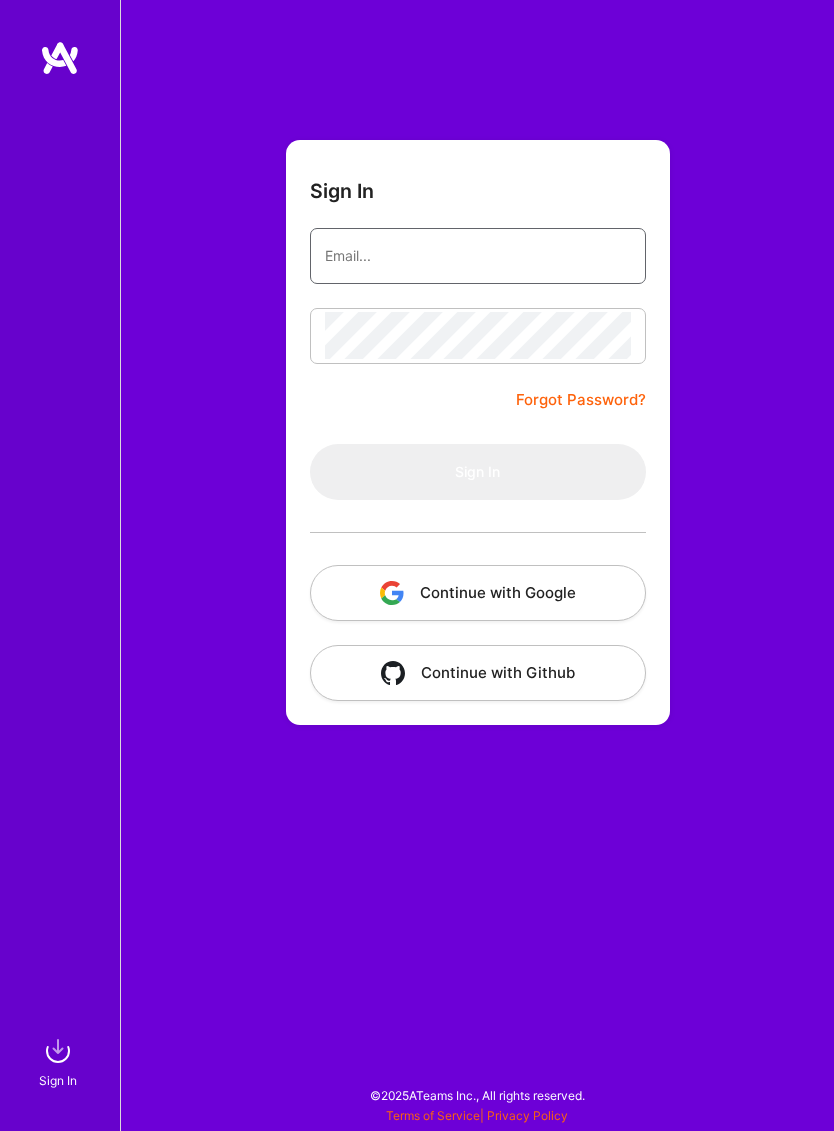 type on "[EMAIL]" 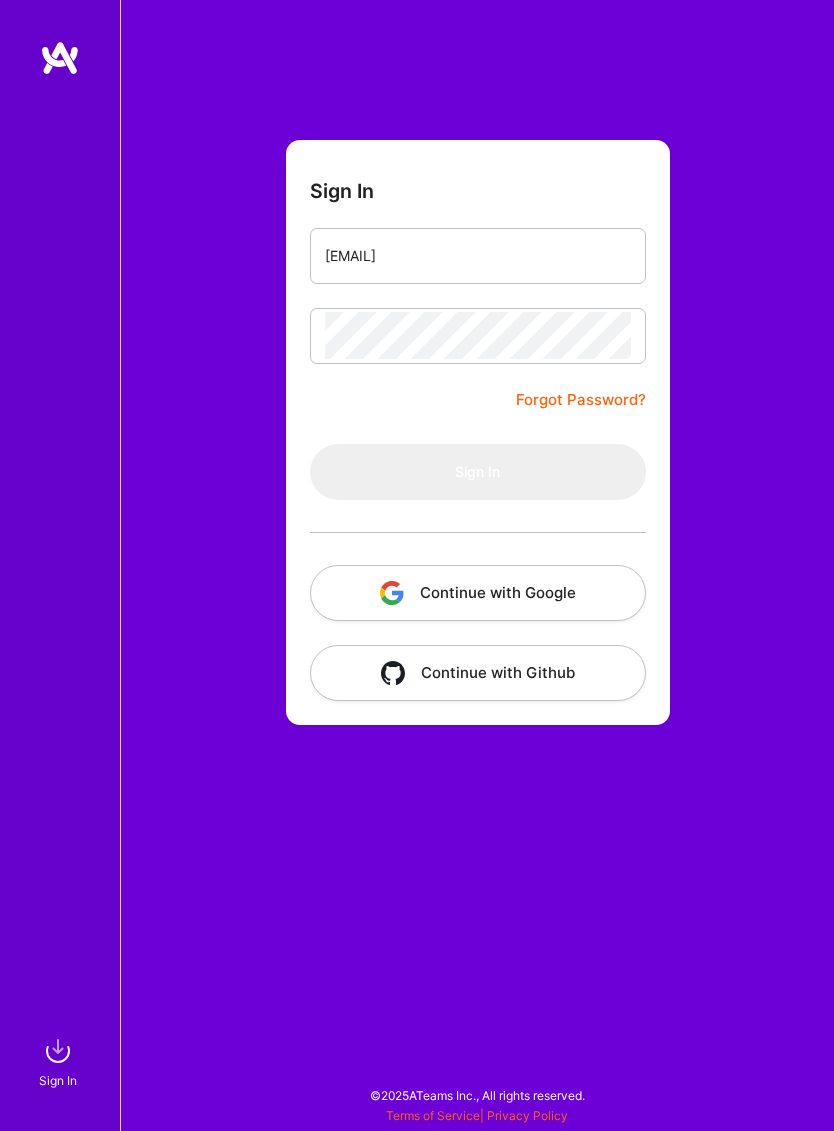 click on "Sign In" at bounding box center [478, 472] 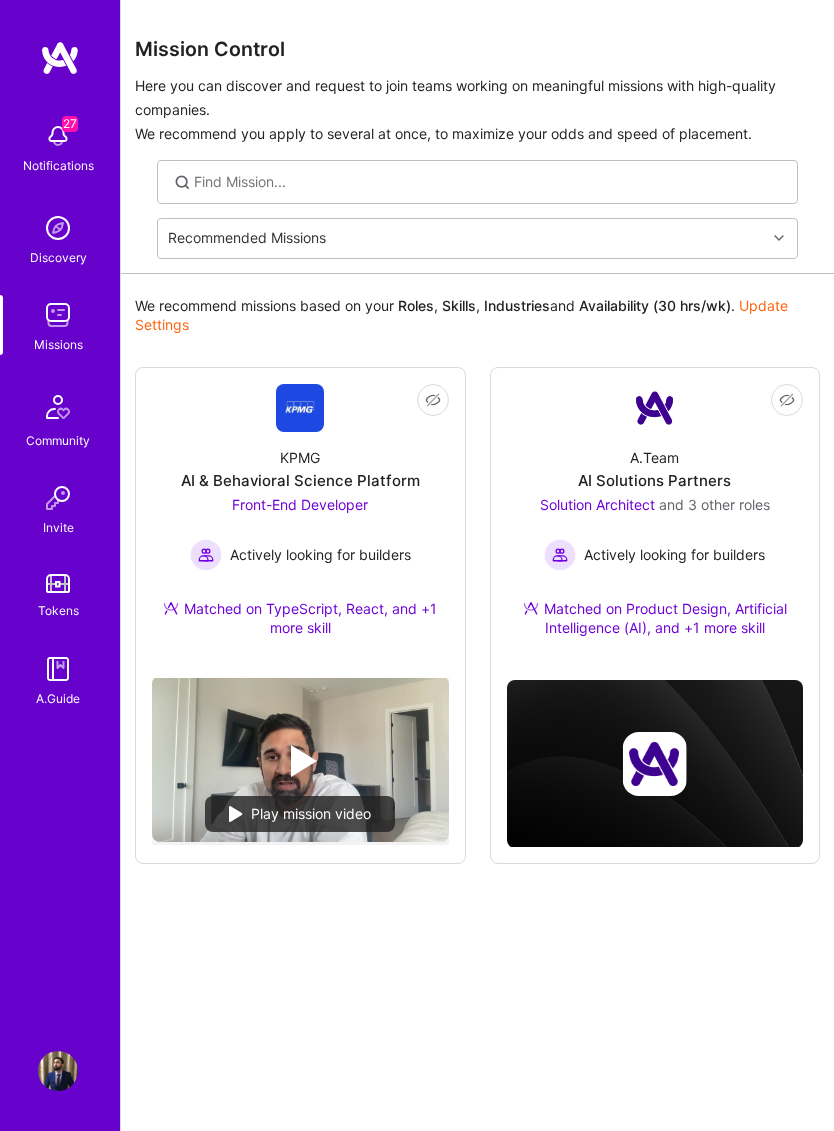 click on "Not Interested" at bounding box center (377, 400) 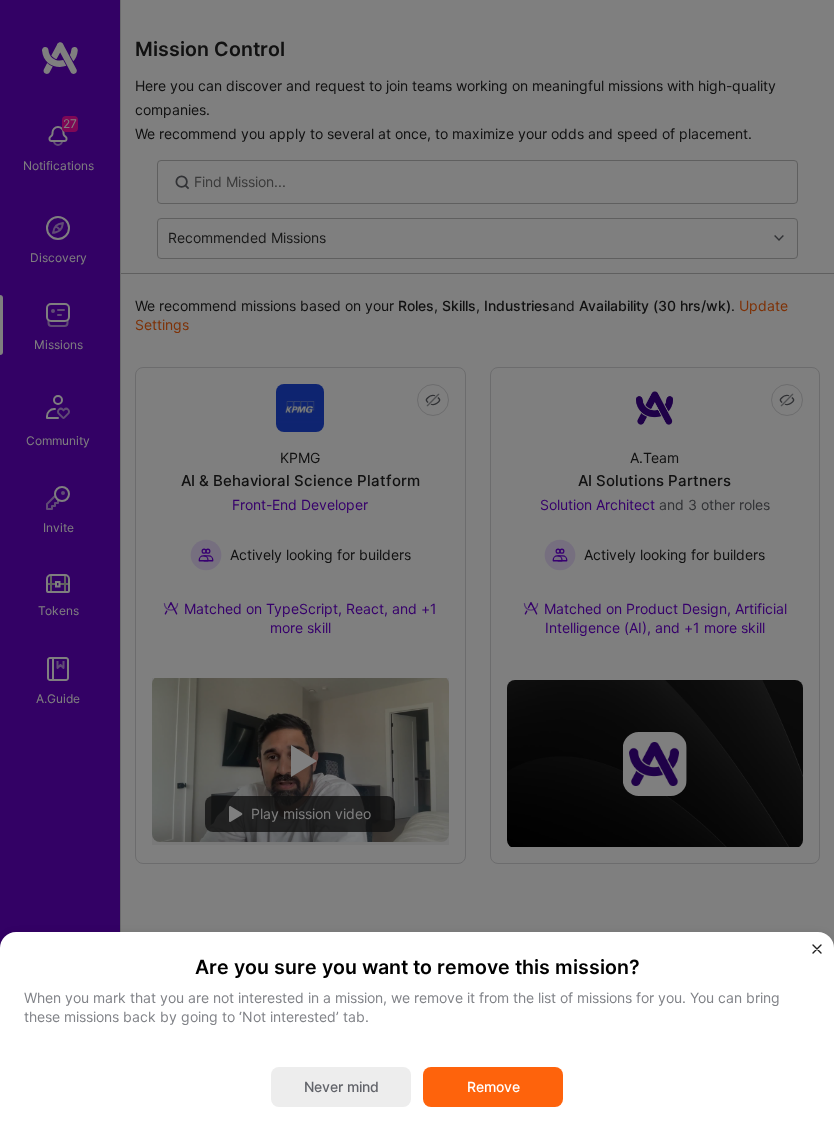 scroll, scrollTop: 0, scrollLeft: -1, axis: horizontal 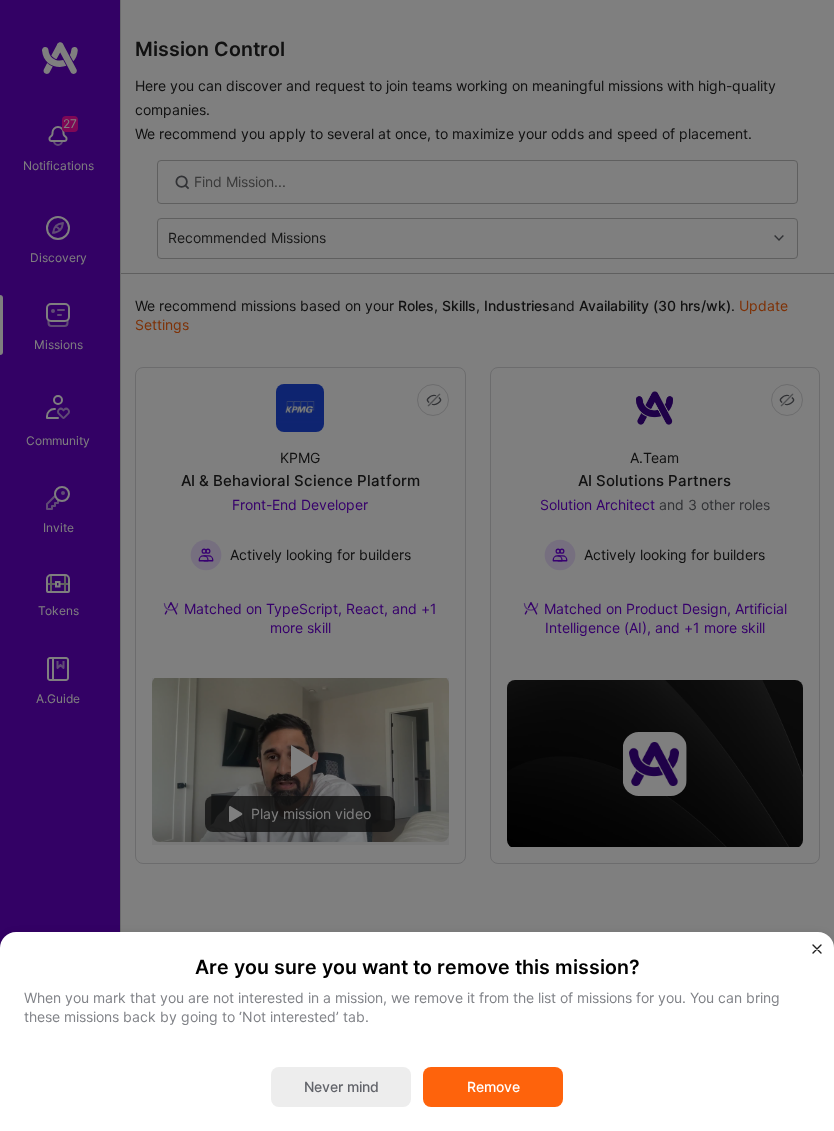 click on "Are you sure you want to remove this mission? When you mark that you are not interested in a mission, we remove it from the list of missions for you. You can bring these missions back by going to ‘Not interested’ tab. Never mind Remove" at bounding box center (417, 565) 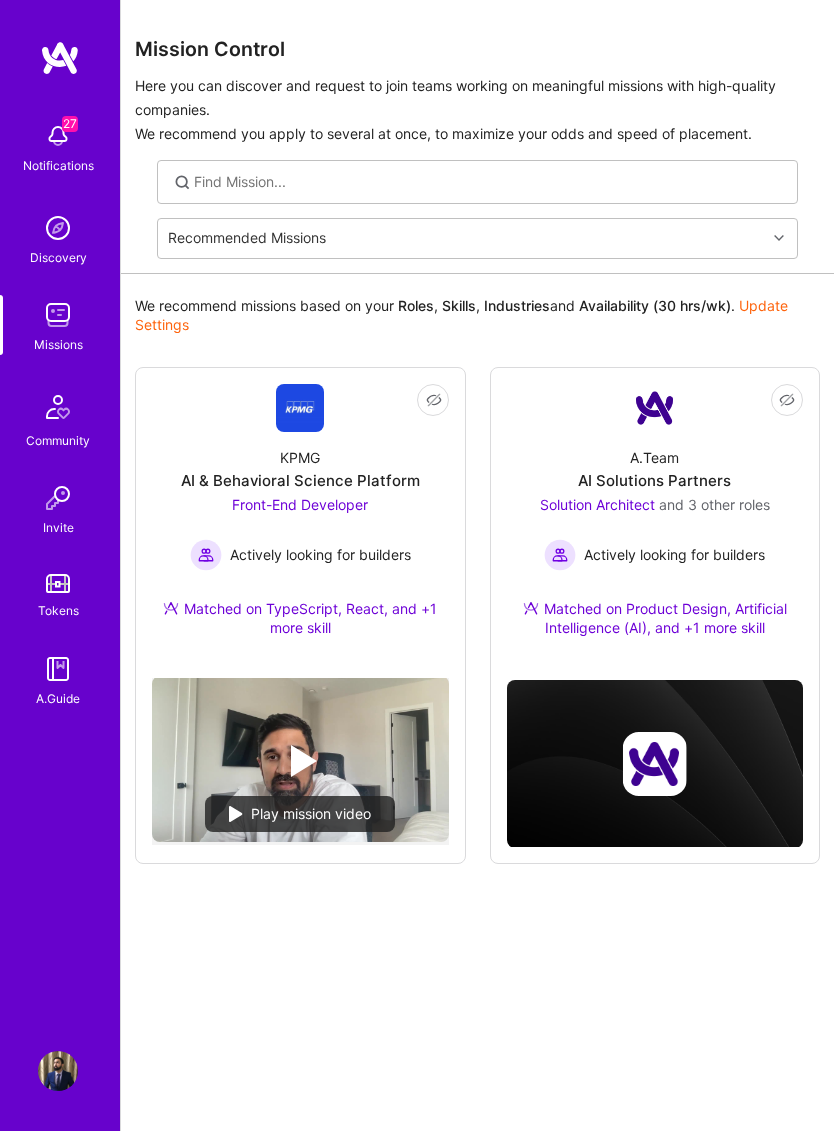 click on "Not Interested" at bounding box center [433, 400] 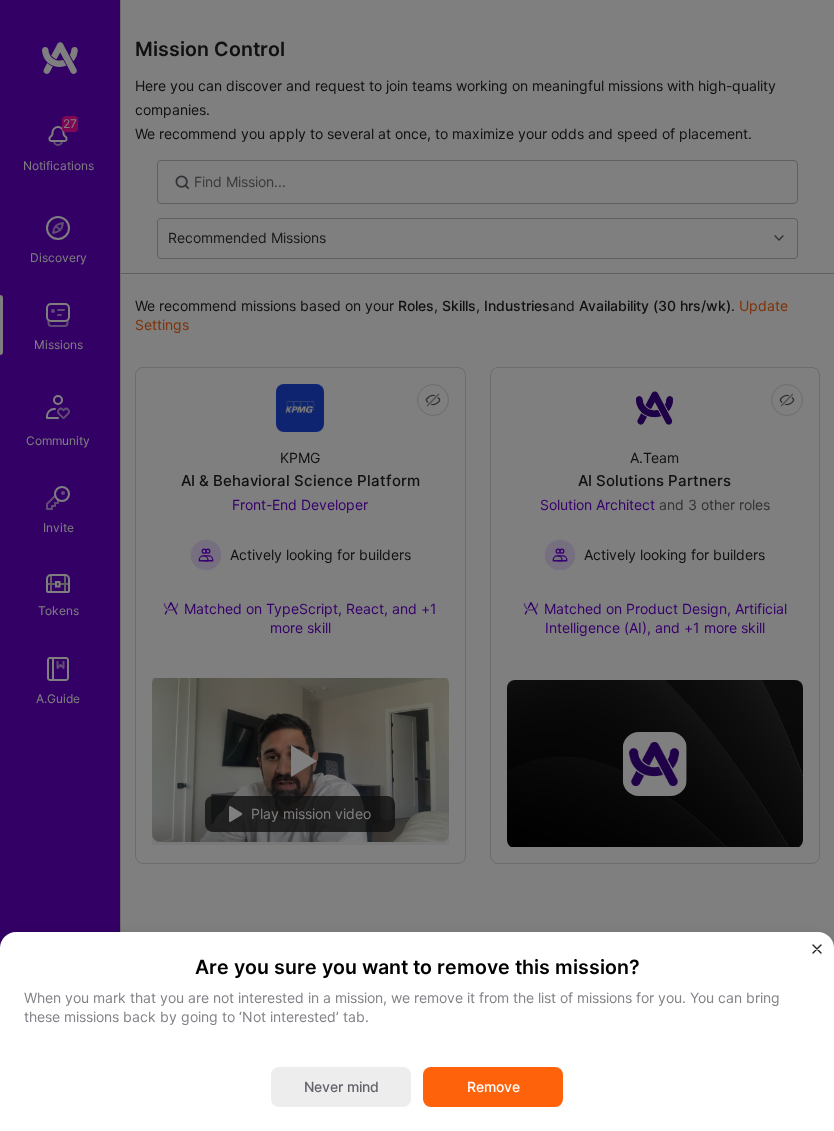 click on "Are you sure you want to remove this mission? When you mark that you are not interested in a mission, we remove it from the list of missions for you. You can bring these missions back by going to ‘Not interested’ tab. Never mind Remove" at bounding box center (417, 565) 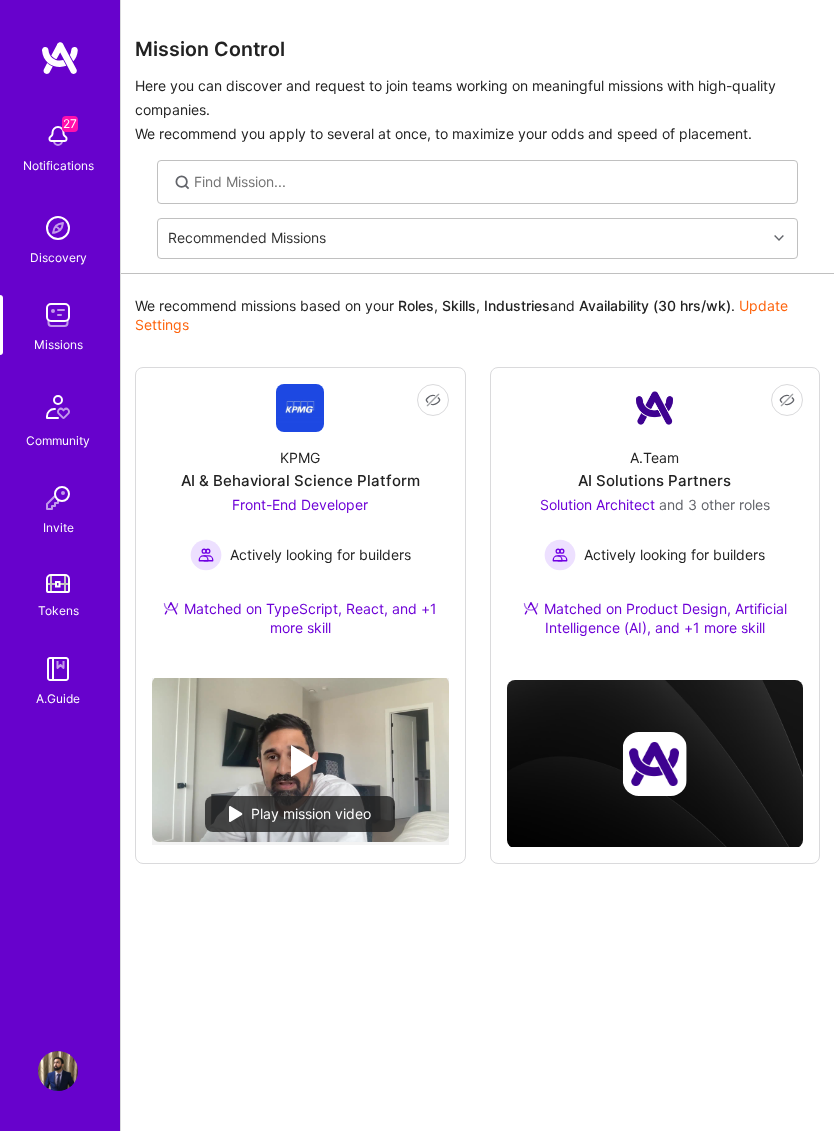 scroll, scrollTop: 0, scrollLeft: -1, axis: horizontal 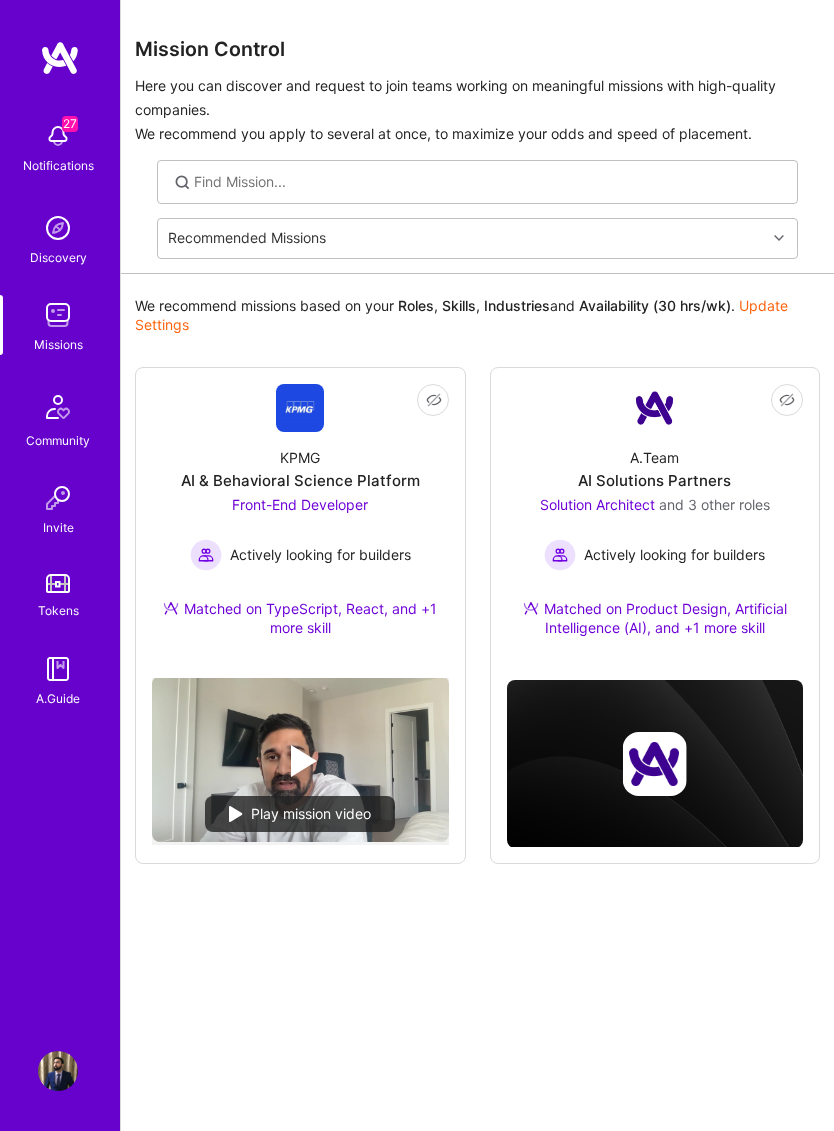 click on "KPMG AI & Behavioral Science Platform Front-End Developer Actively looking for builders Matched on TypeScript, React, and +1 more skill" at bounding box center [300, 547] 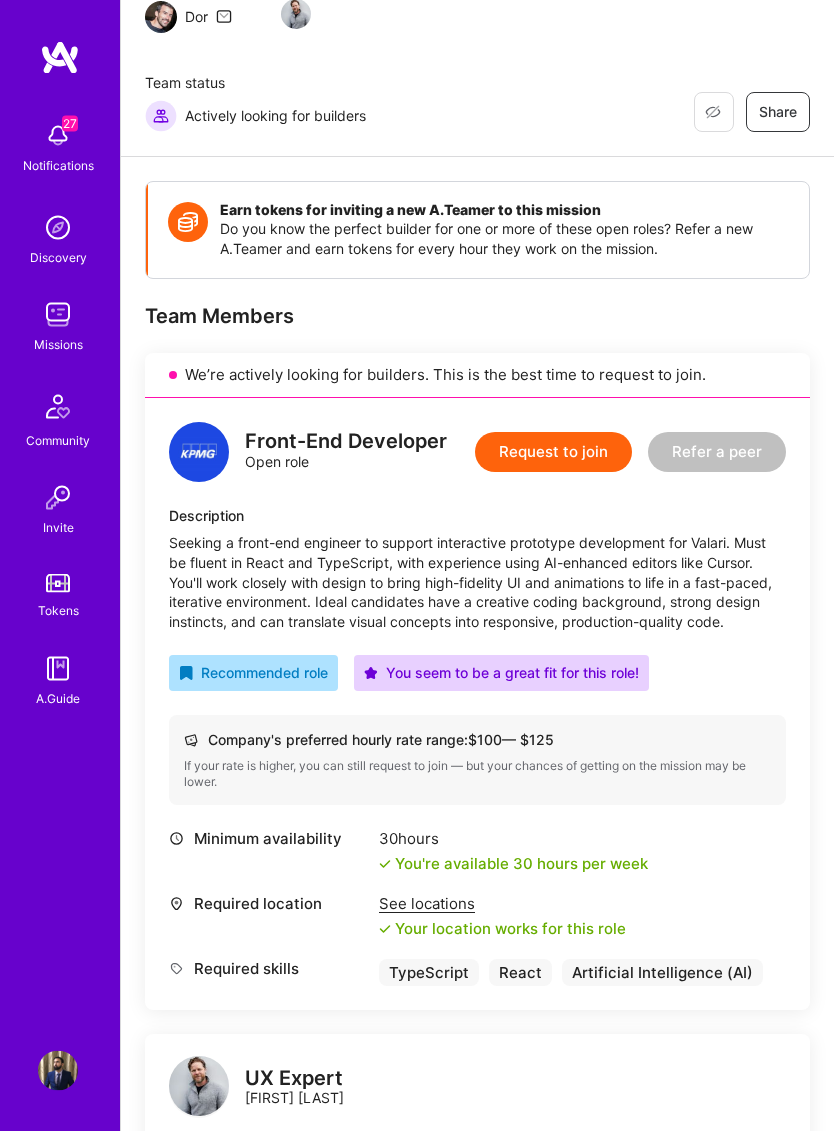 scroll, scrollTop: 209, scrollLeft: 0, axis: vertical 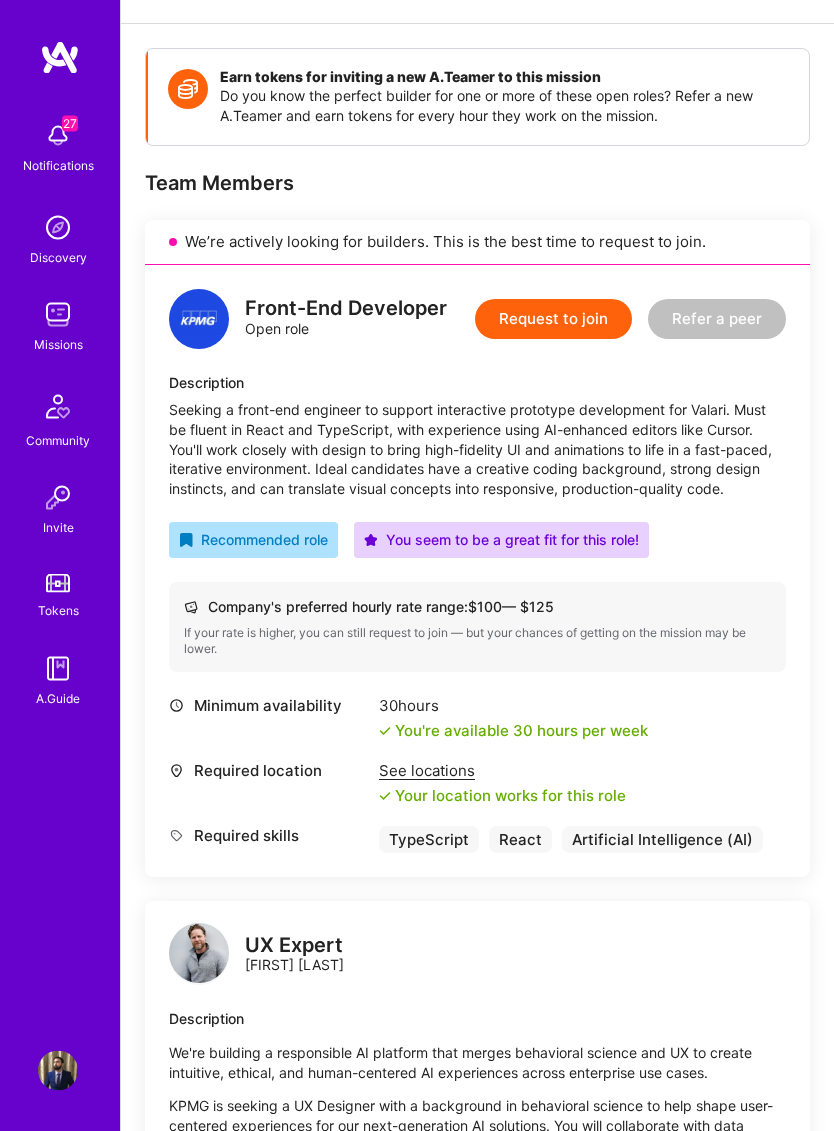 click on "Request to join" at bounding box center (553, 320) 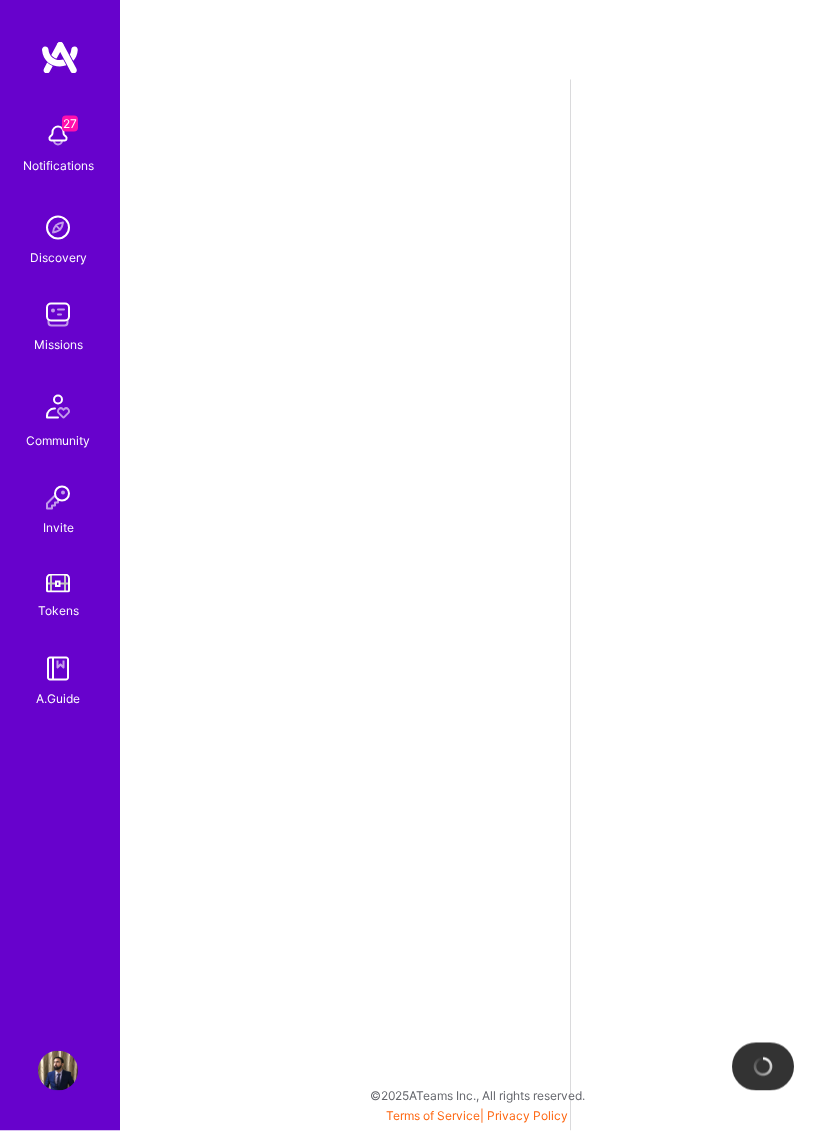 scroll, scrollTop: 36, scrollLeft: 0, axis: vertical 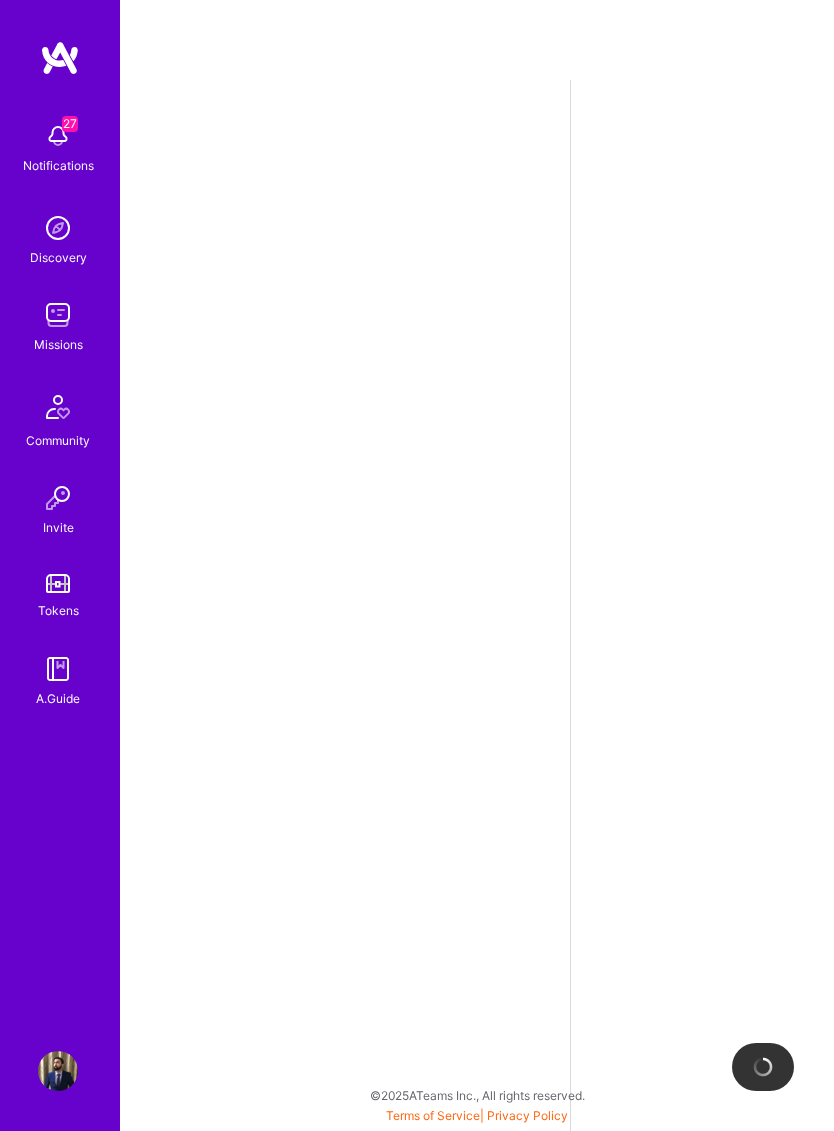 select on "US" 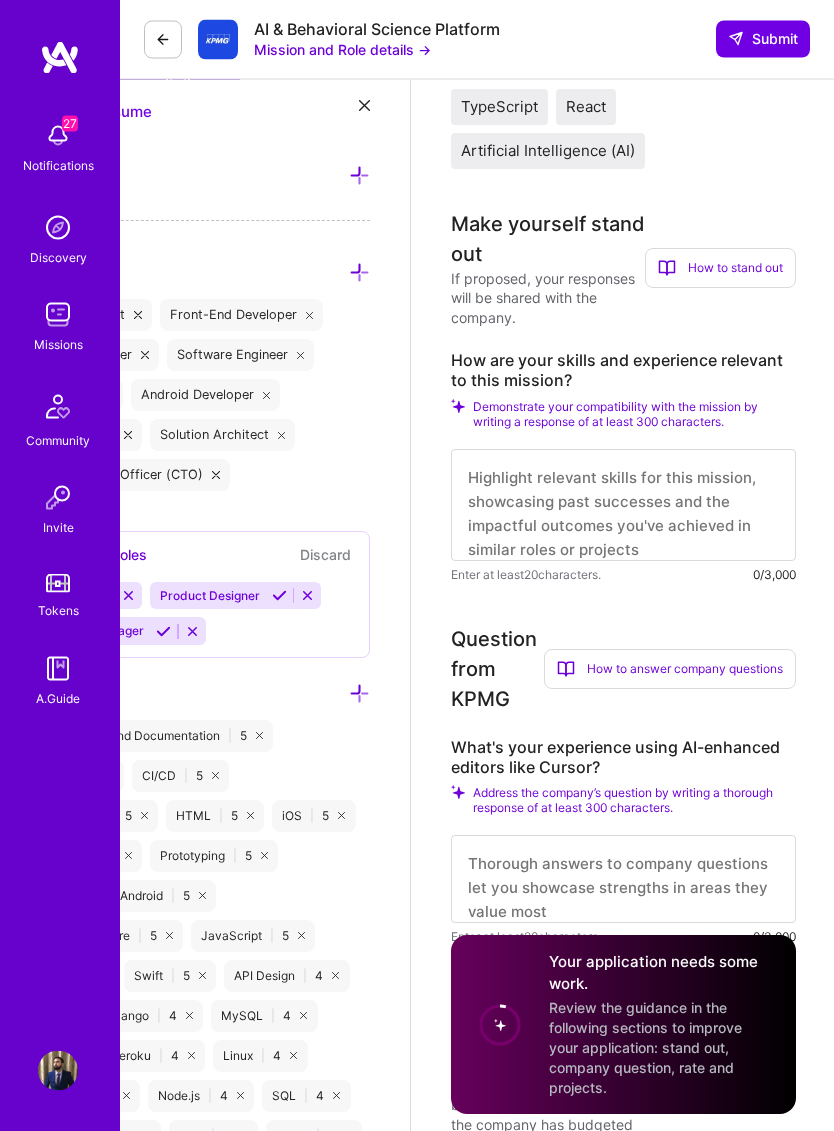 scroll, scrollTop: 566, scrollLeft: 160, axis: both 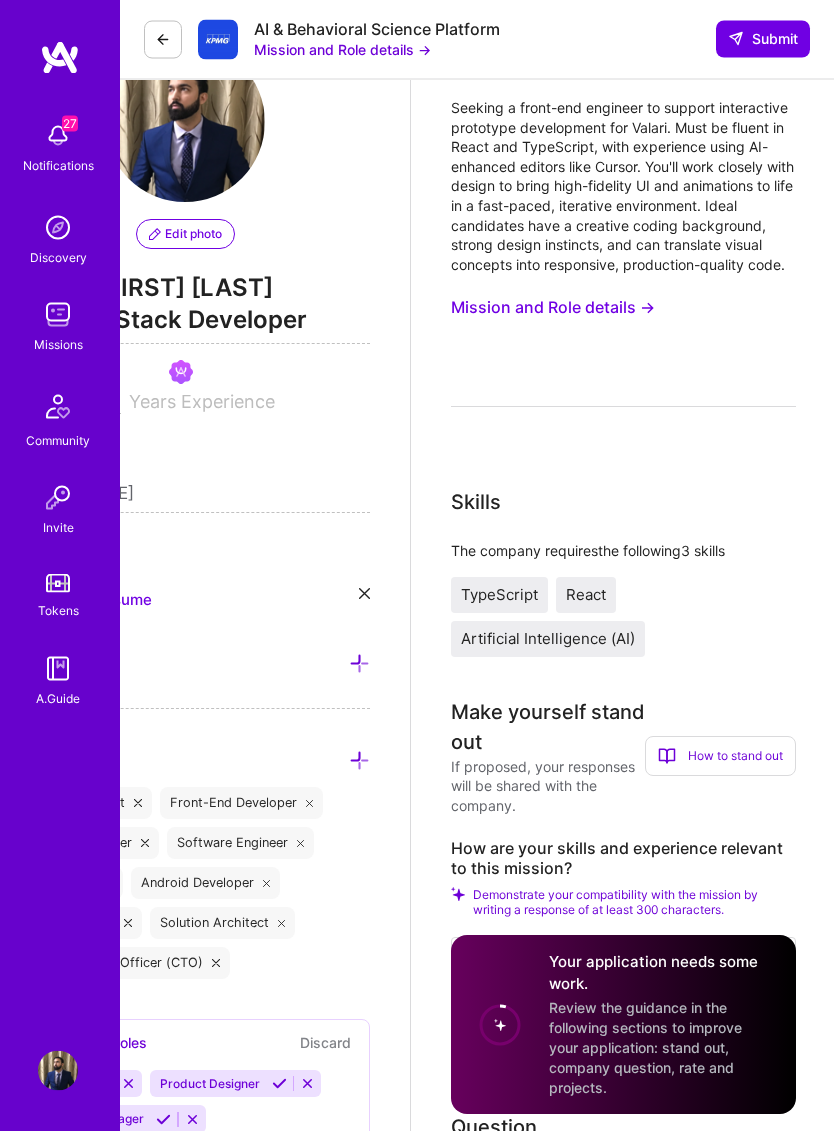click on "Mission and Role details →" at bounding box center (342, 50) 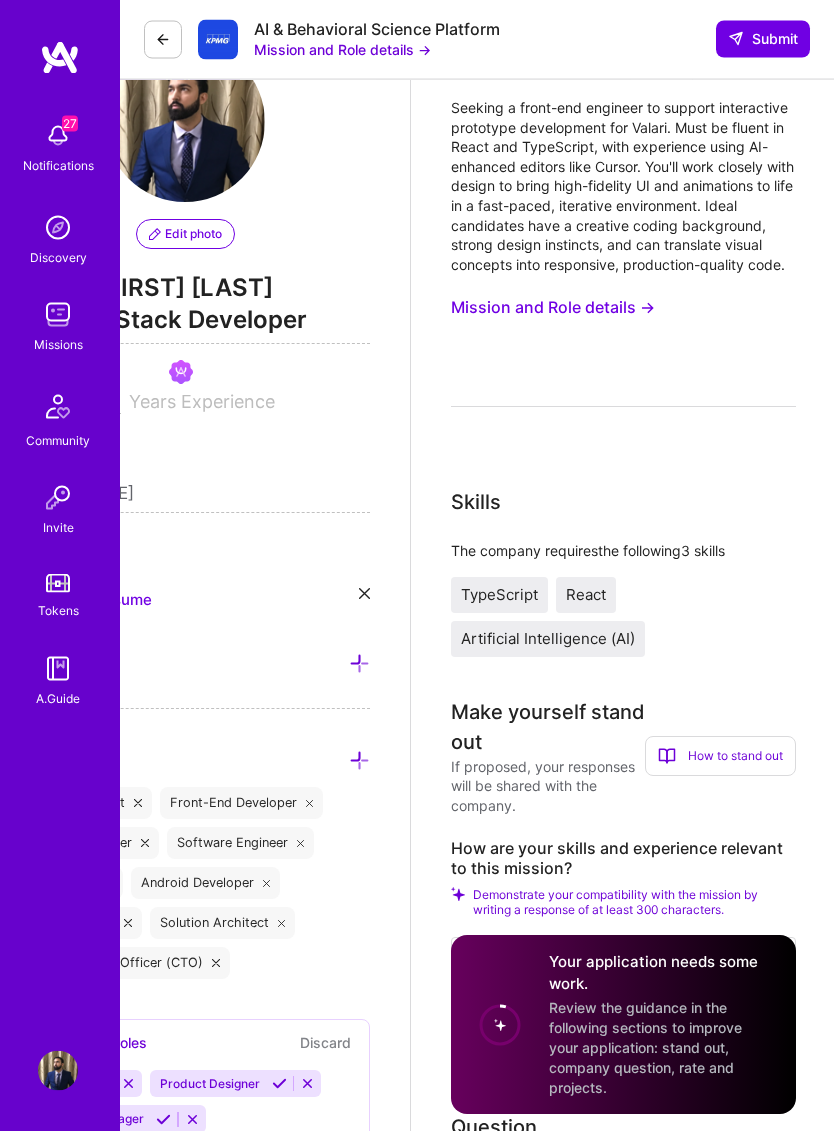 scroll, scrollTop: 78, scrollLeft: 160, axis: both 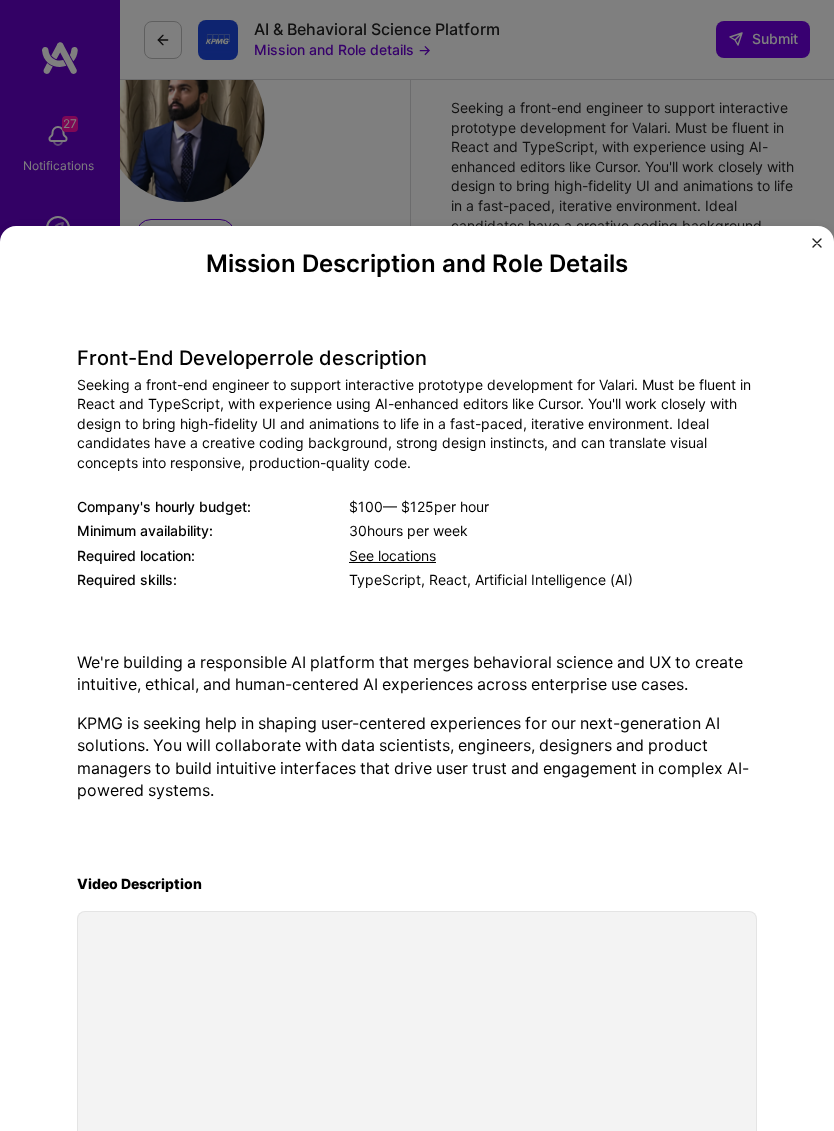 click at bounding box center (817, 248) 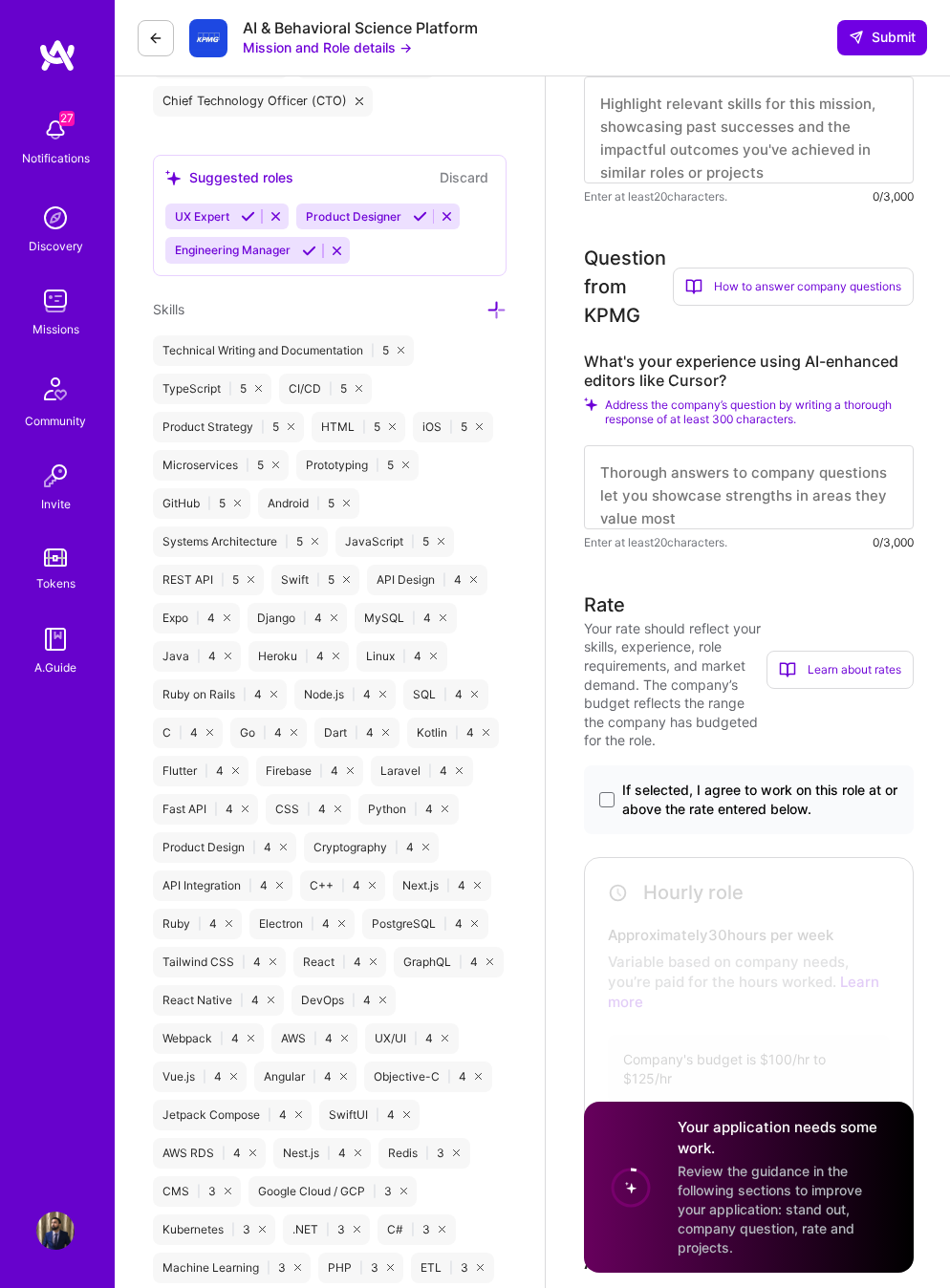 scroll, scrollTop: 894, scrollLeft: 0, axis: vertical 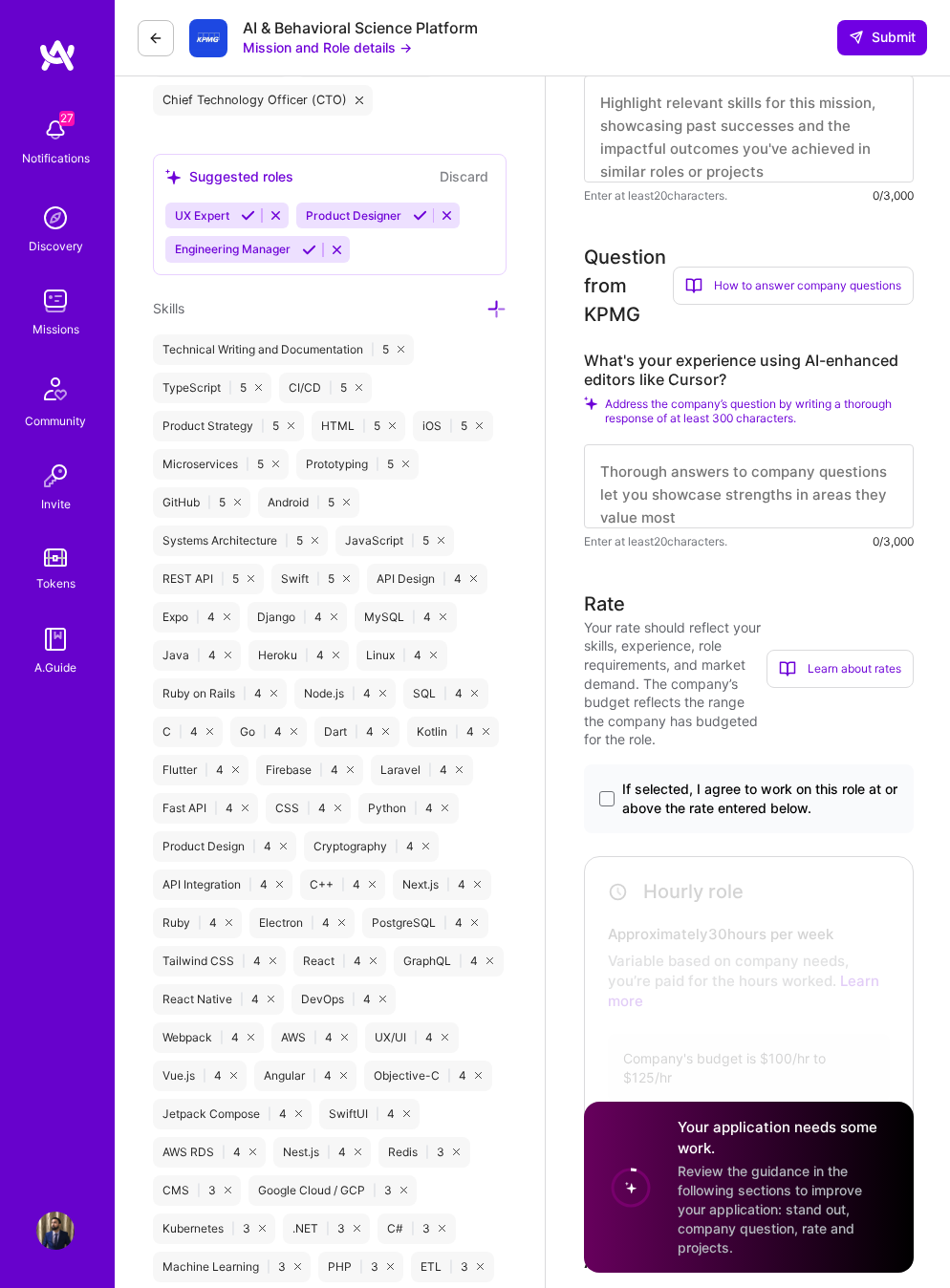 click on "Mission and Role details →" at bounding box center (327, 48) 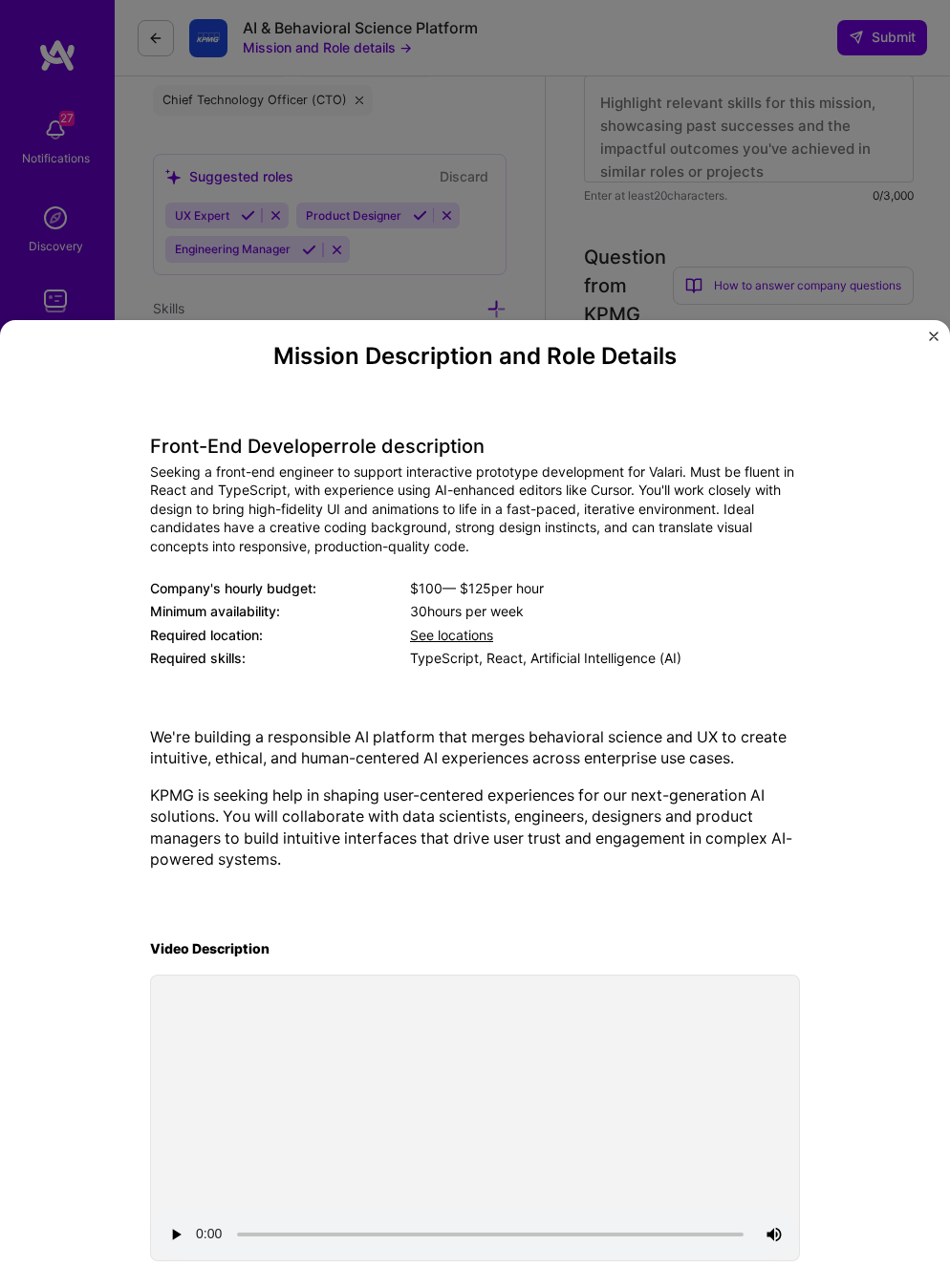 click on "Mission Description and Role Details Front-End Developer  role description Seeking a front-end engineer to support interactive prototype development for Valari. Must be fluent in React and TypeScript, with experience using AI-enhanced editors like Cursor. You'll work closely with design to bring high-fidelity UI and animations to life in a fast-paced, iterative environment. Ideal candidates have a creative coding background, strong design instincts, and can translate visual concepts into responsive, production-quality code.
Company's hourly budget: $ 100  — $ 125  per hour Minimum availability: 30  hours per week Required location: See locations Required skills: TypeScript, React, Artificial Intelligence (AI) We're building a responsible AI platform that merges behavioral science and UX to create intuitive, ethical, and human-centered AI experiences across enterprise use cases. Video Description" at bounding box center (475, 644) 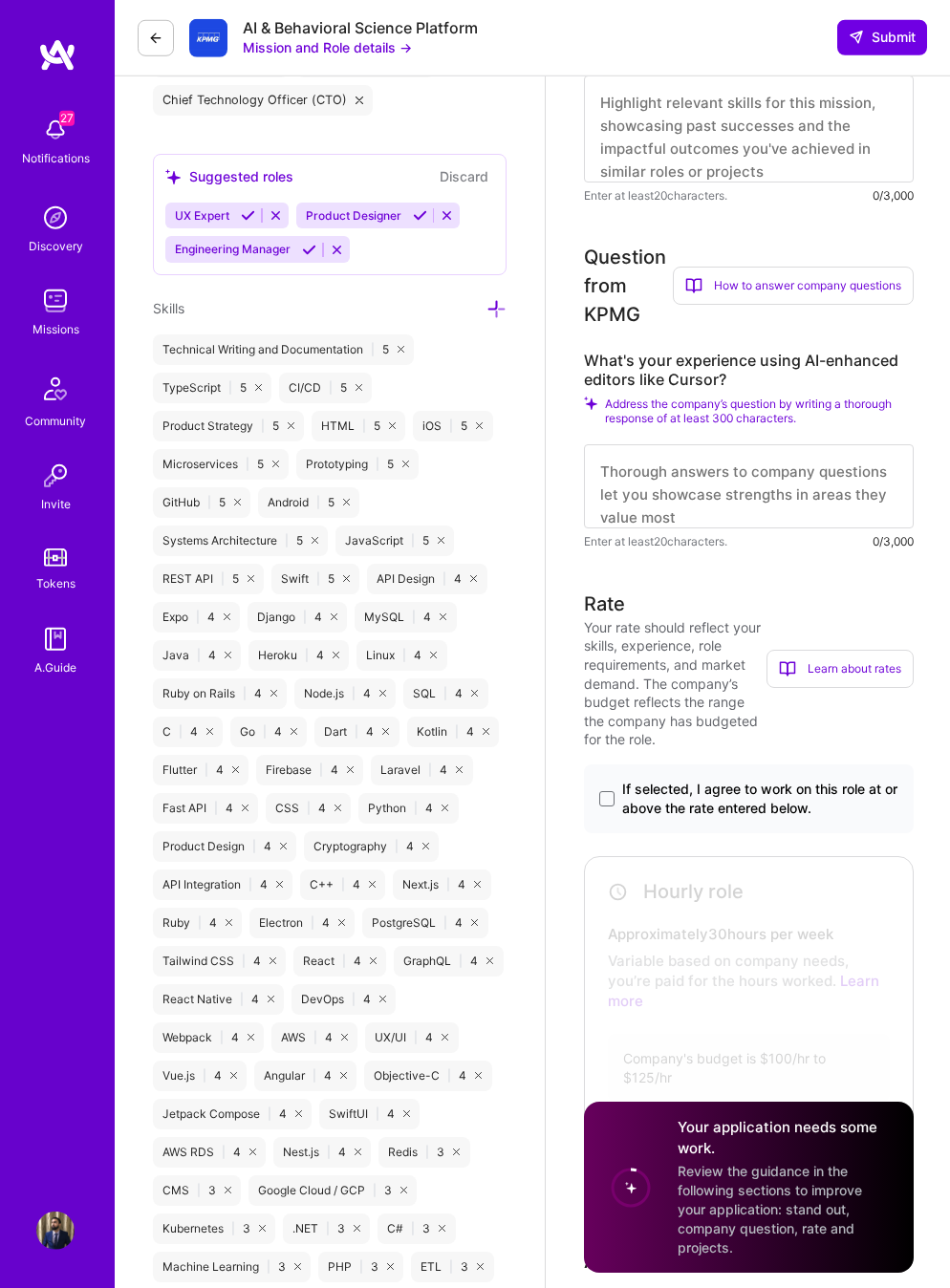 scroll, scrollTop: 897, scrollLeft: 0, axis: vertical 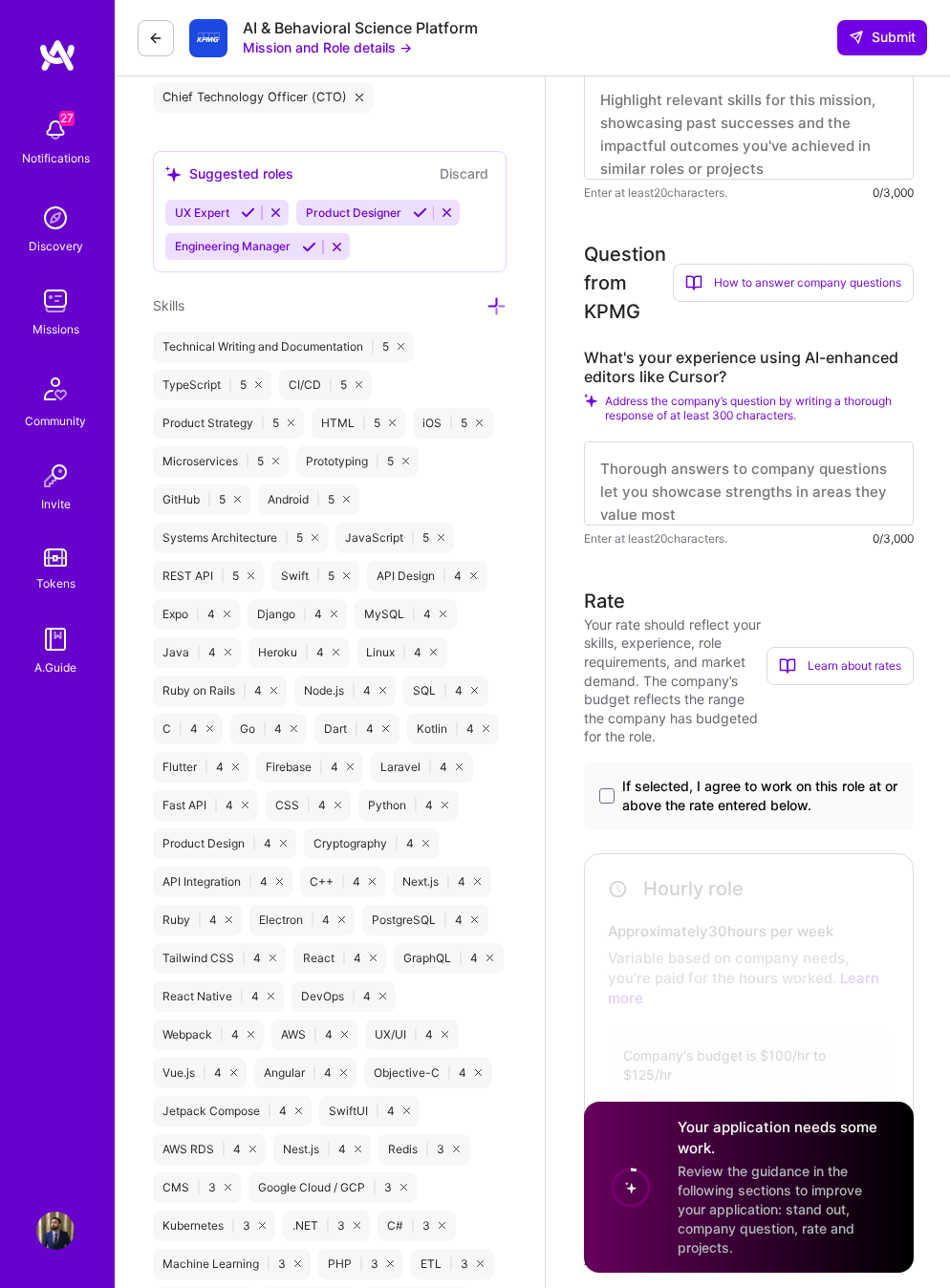 click at bounding box center [748, 483] 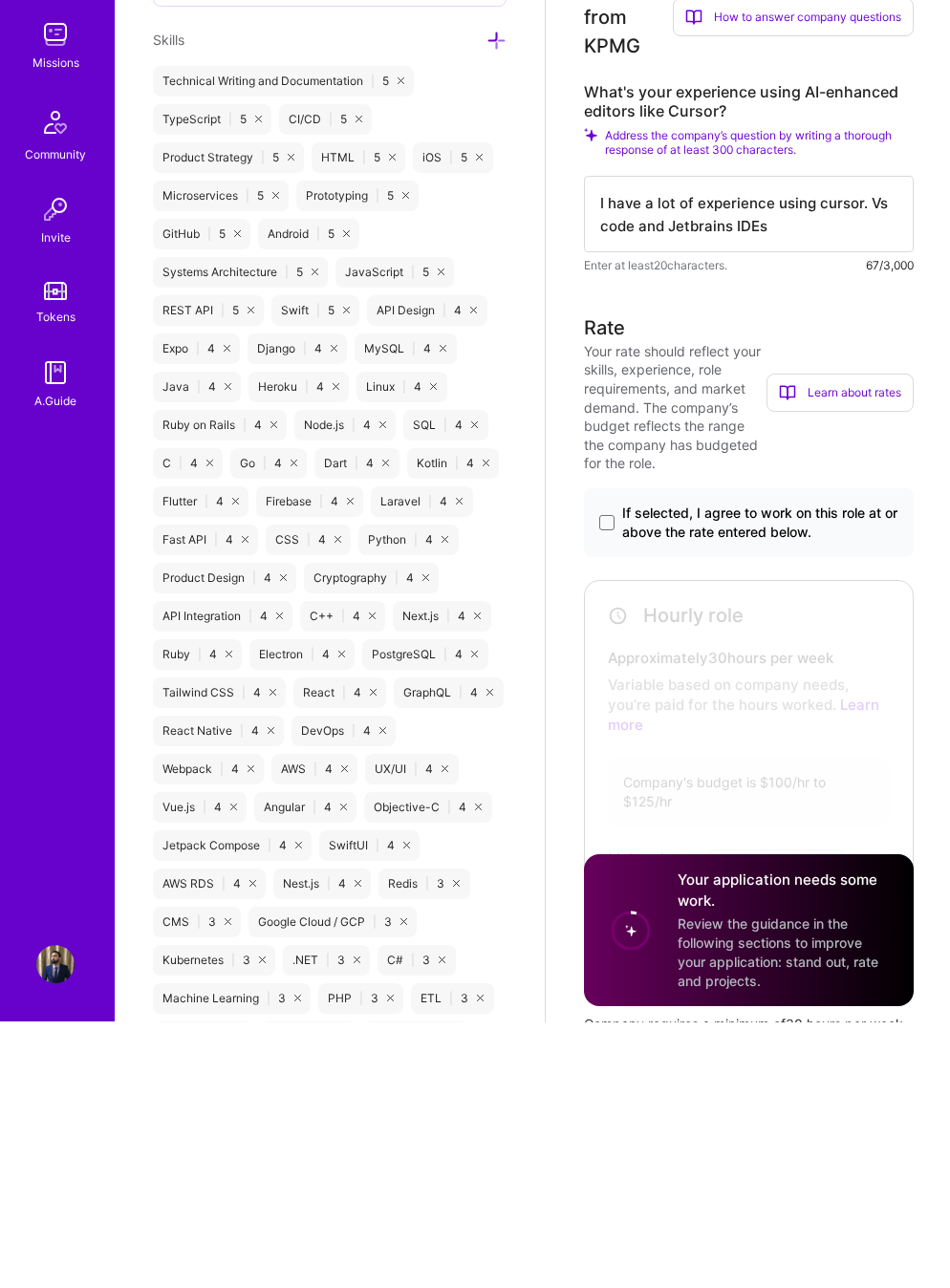 type on "I have a lot of experience using cursor. Vs code and Jetbrains IDEs" 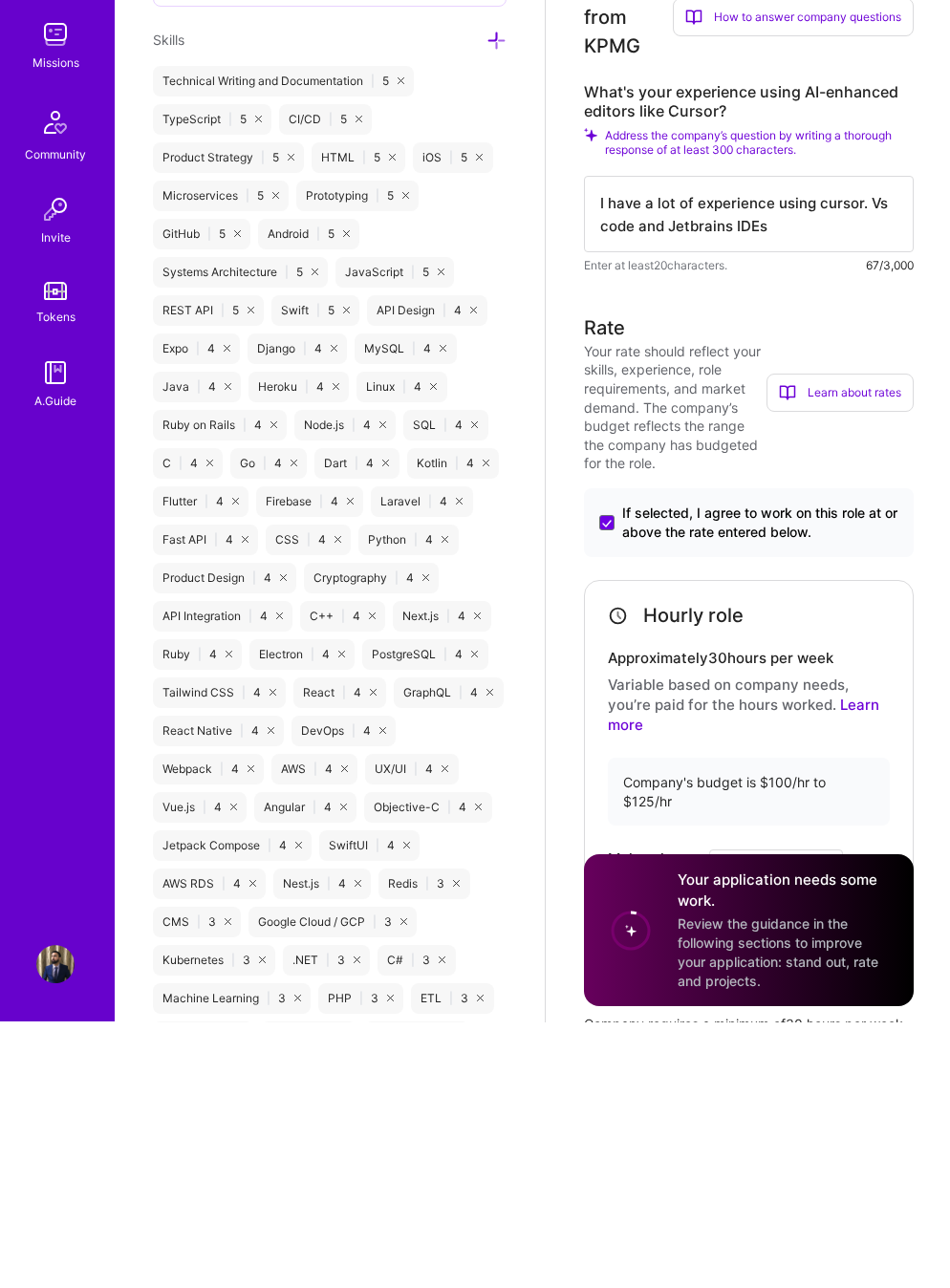scroll, scrollTop: 1163, scrollLeft: 0, axis: vertical 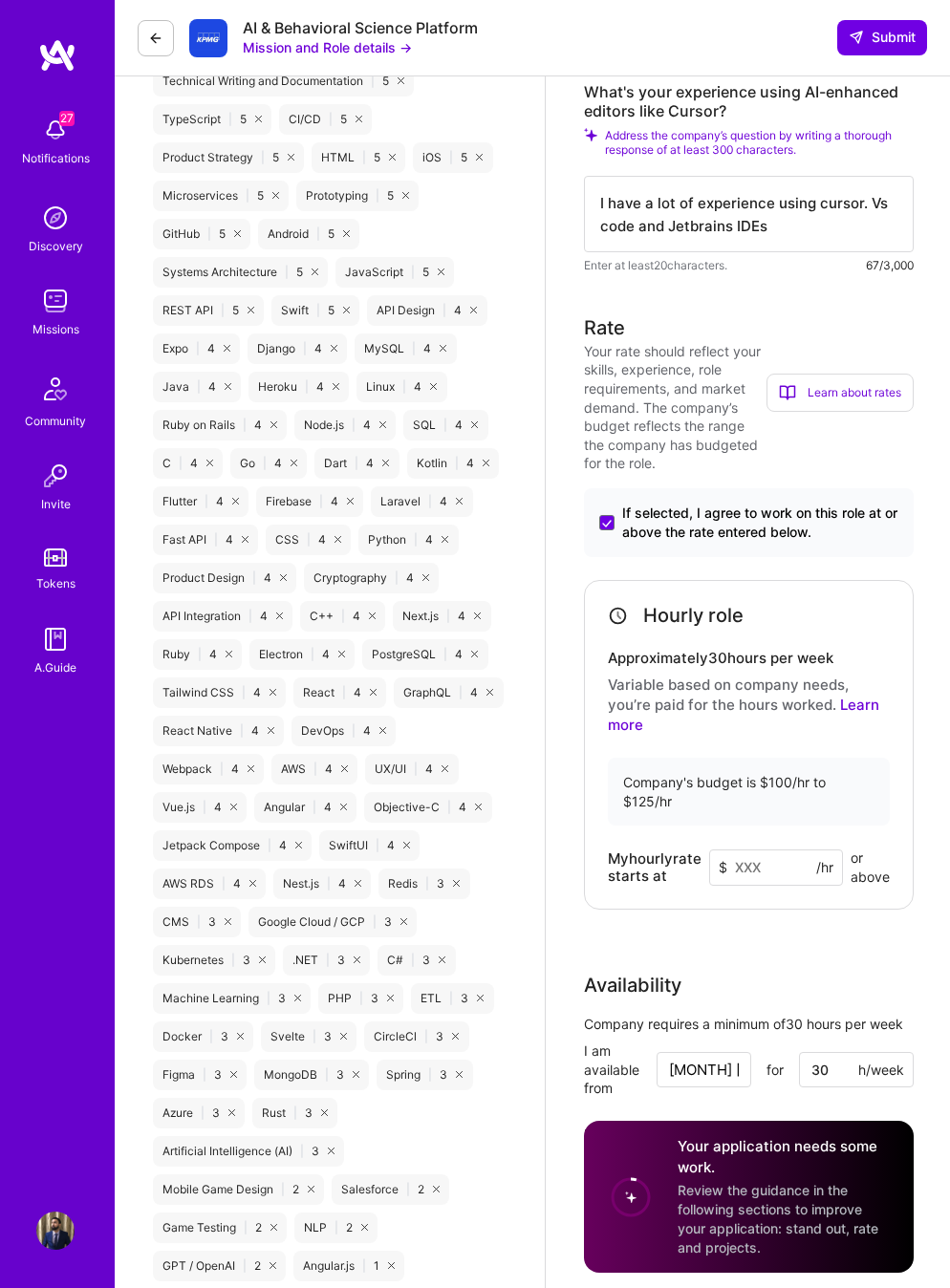 click at bounding box center (776, 868) 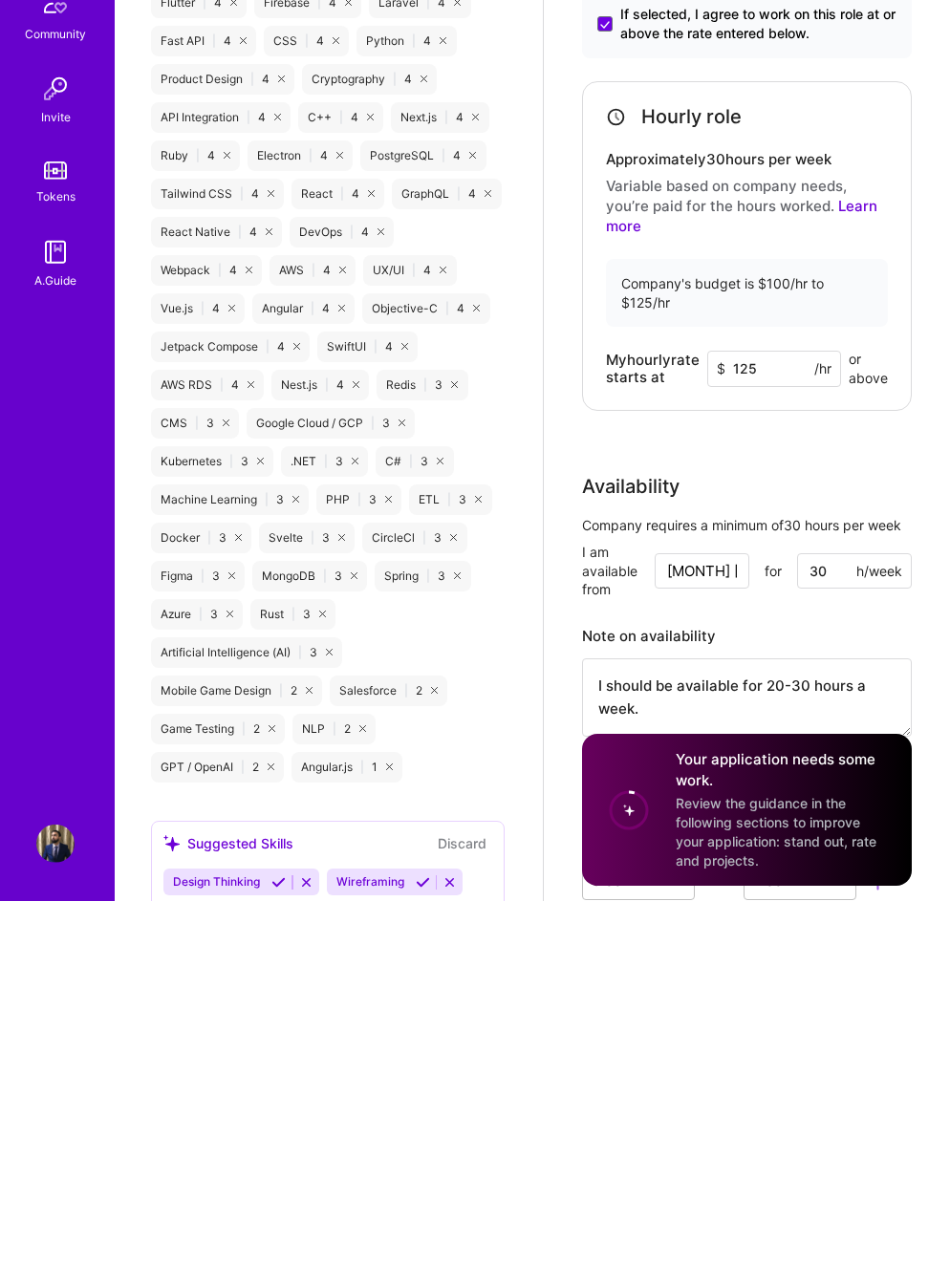 scroll, scrollTop: 1277, scrollLeft: 5, axis: both 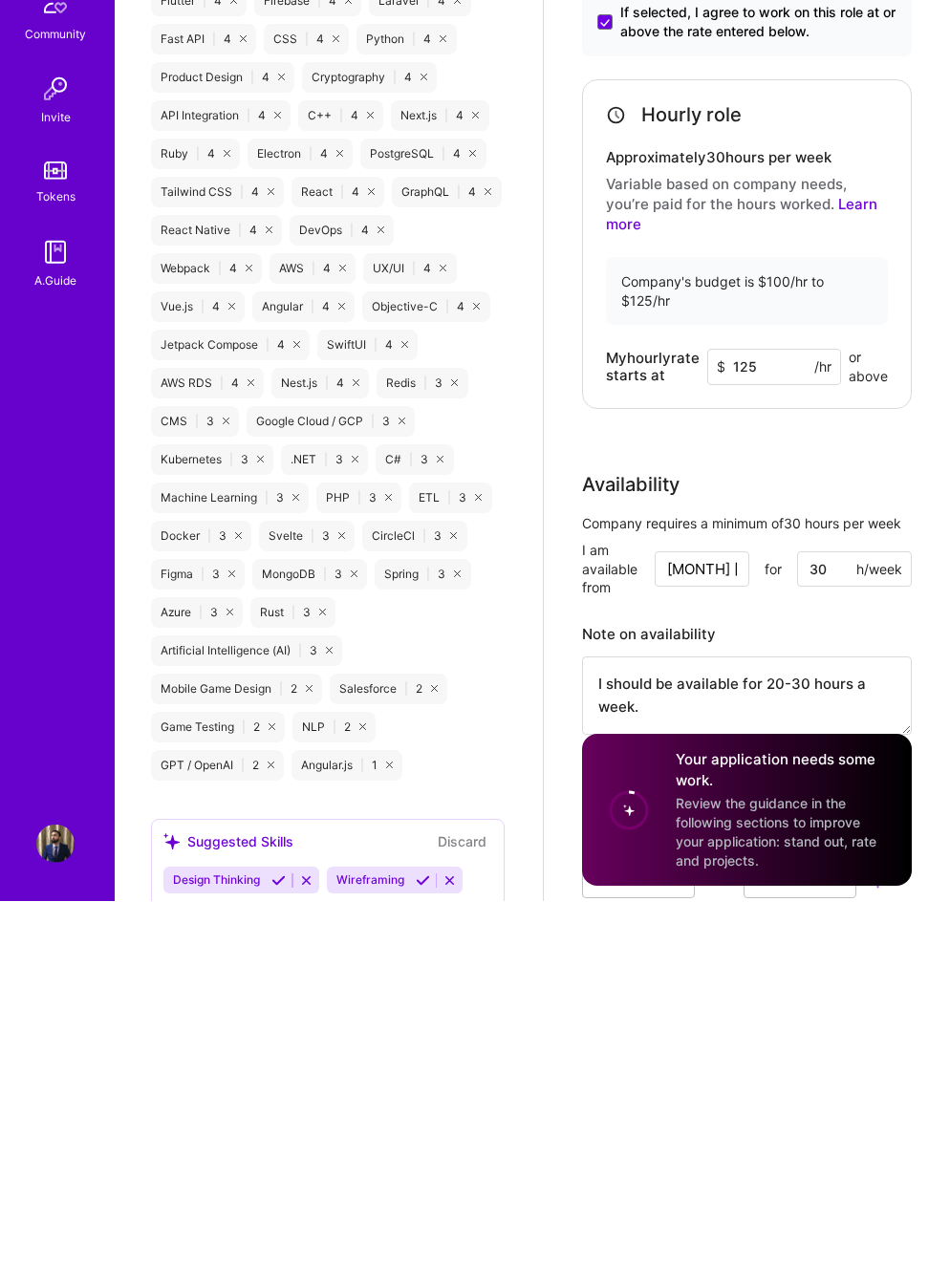 type on "125" 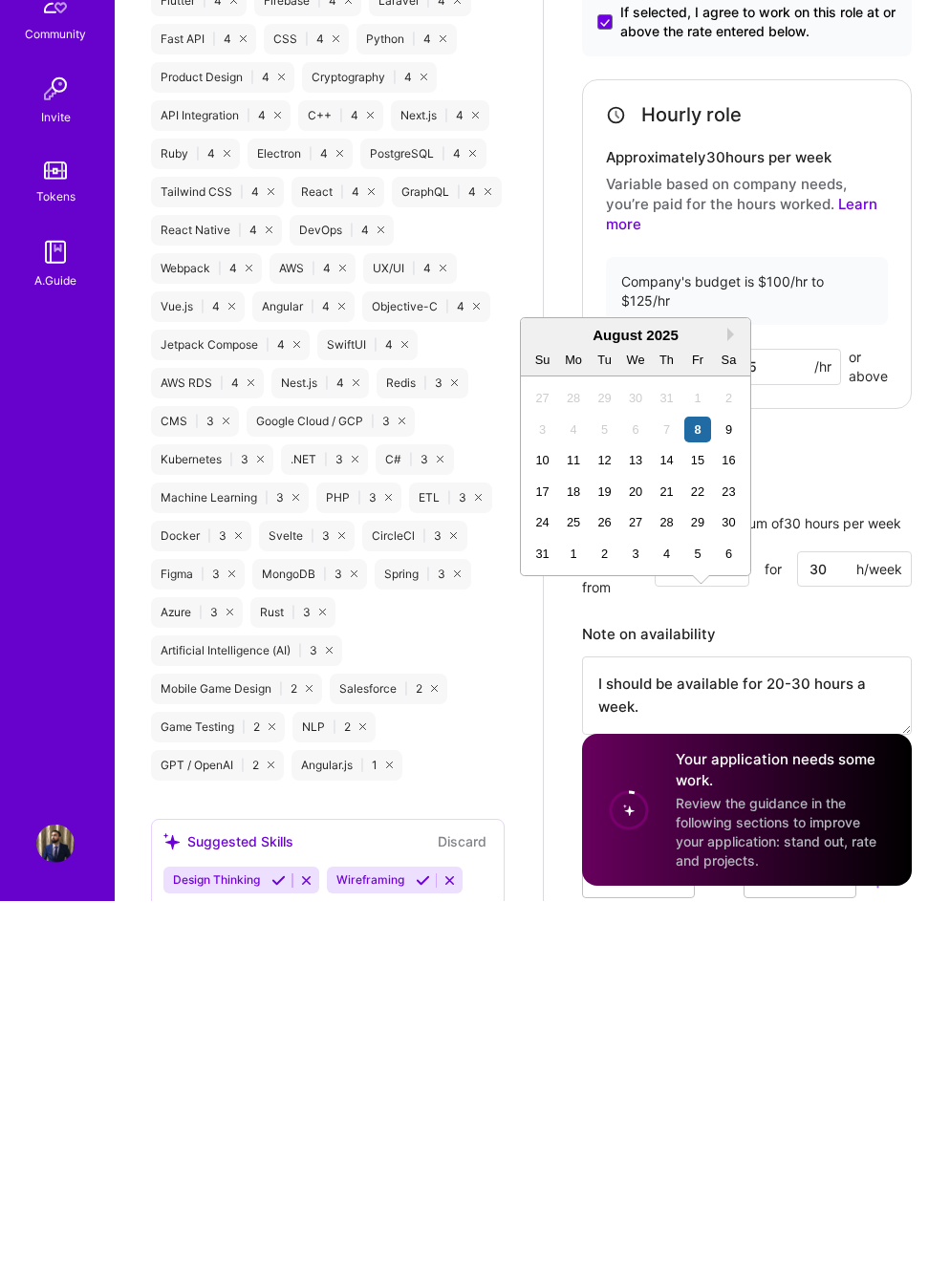 click on "11" at bounding box center [573, 847] 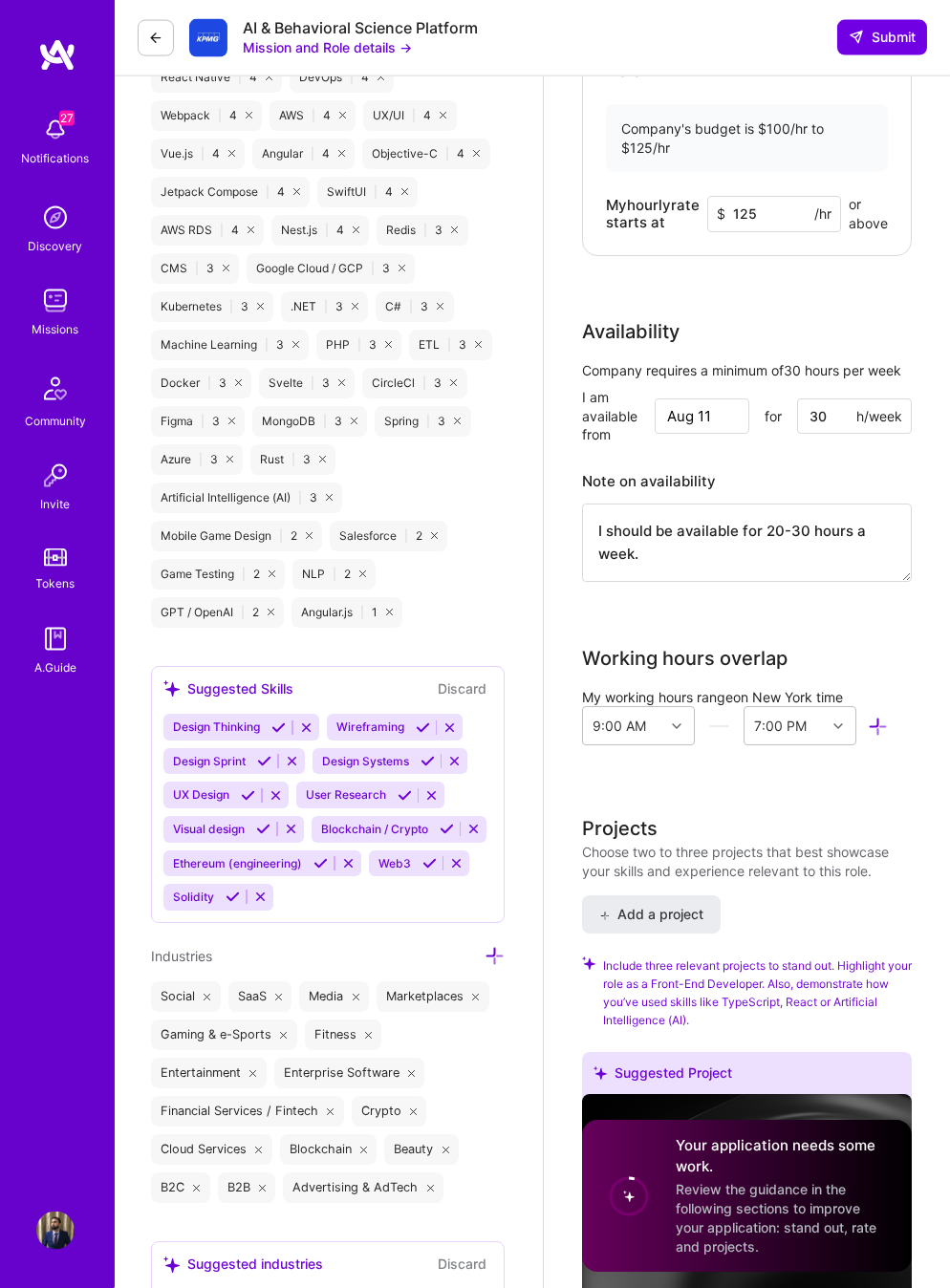 scroll, scrollTop: 1817, scrollLeft: 5, axis: both 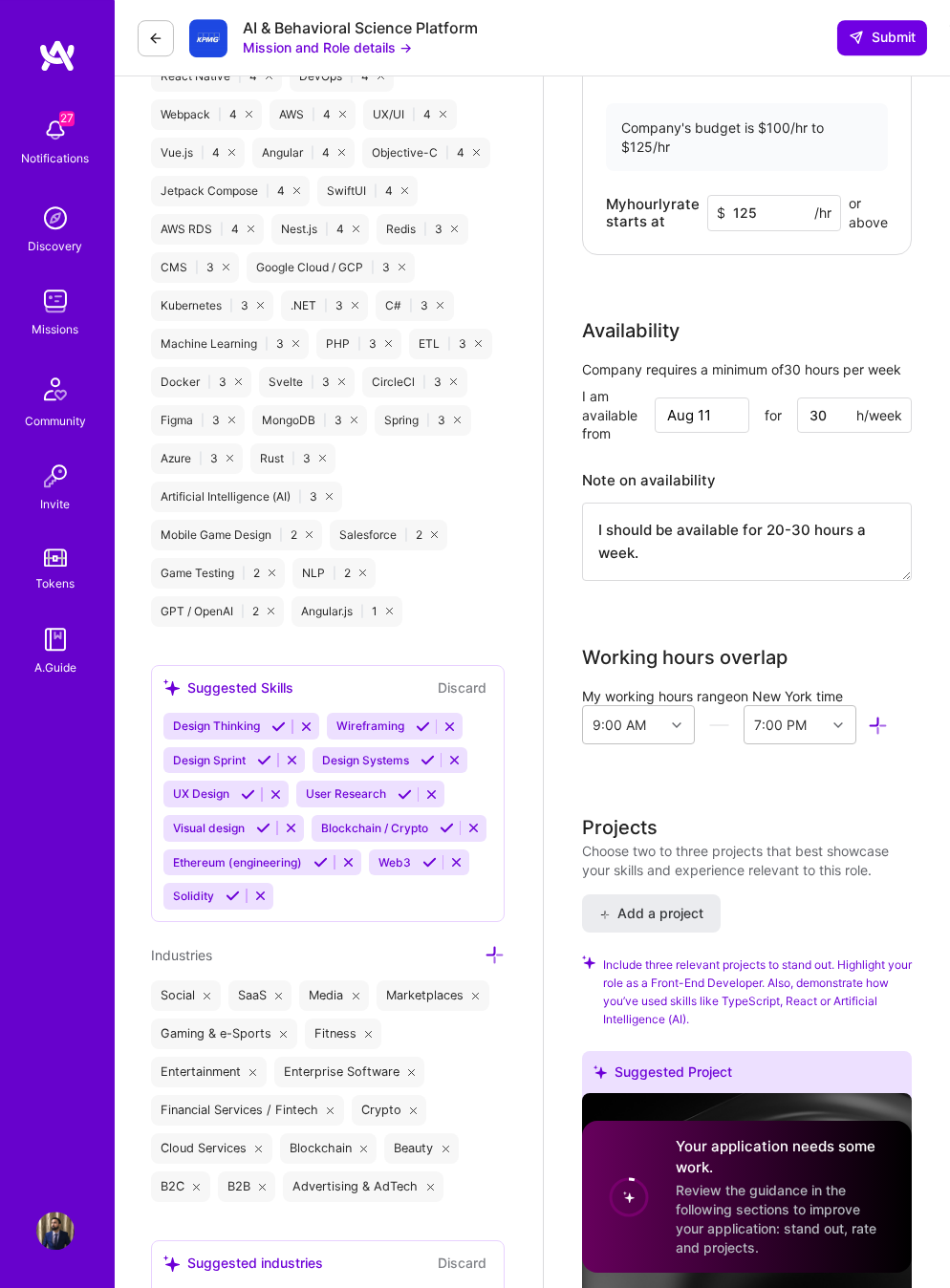 click on "I should be available for 20-30 hours a week." at bounding box center (746, 542) 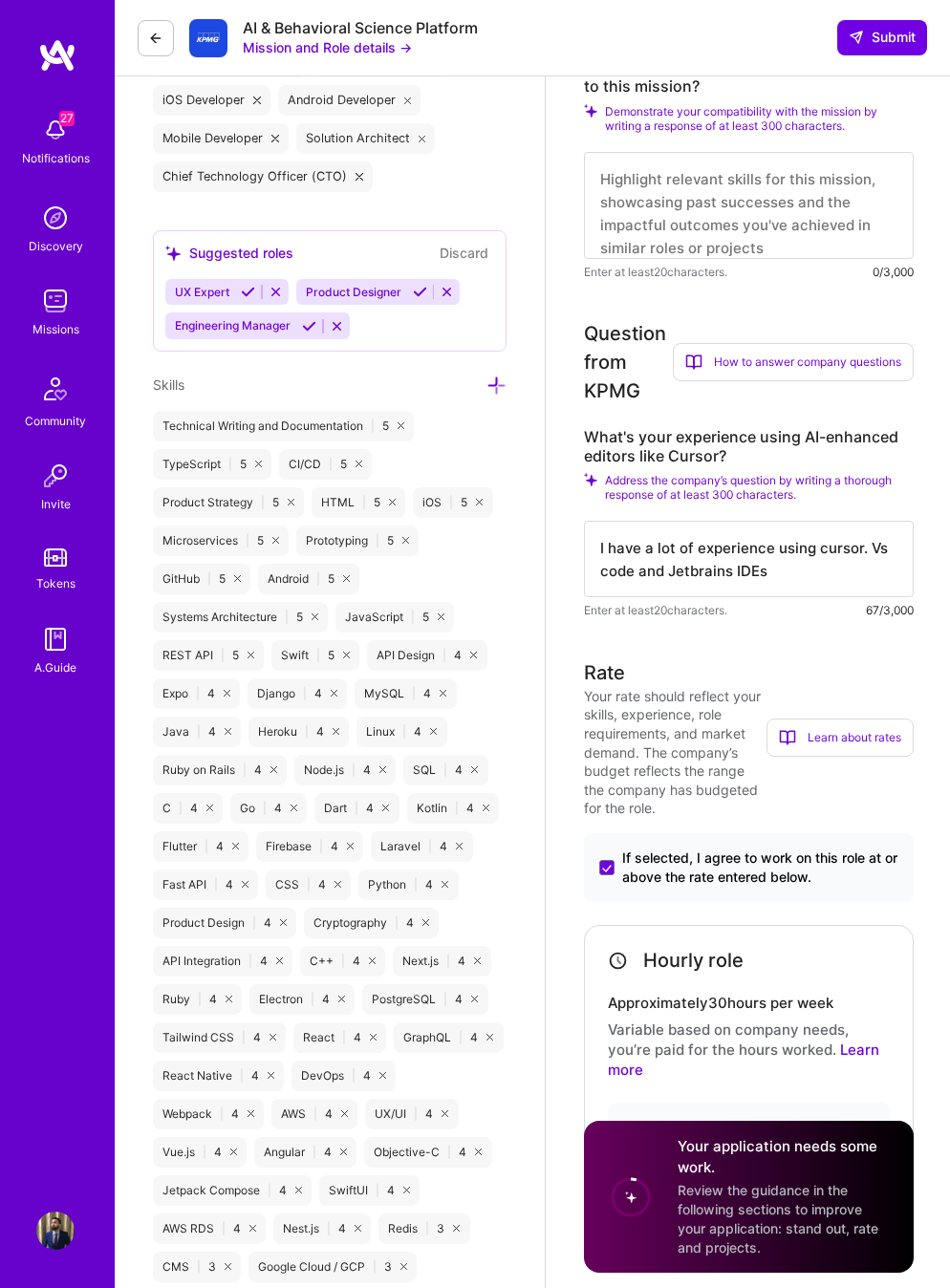scroll, scrollTop: 800, scrollLeft: 0, axis: vertical 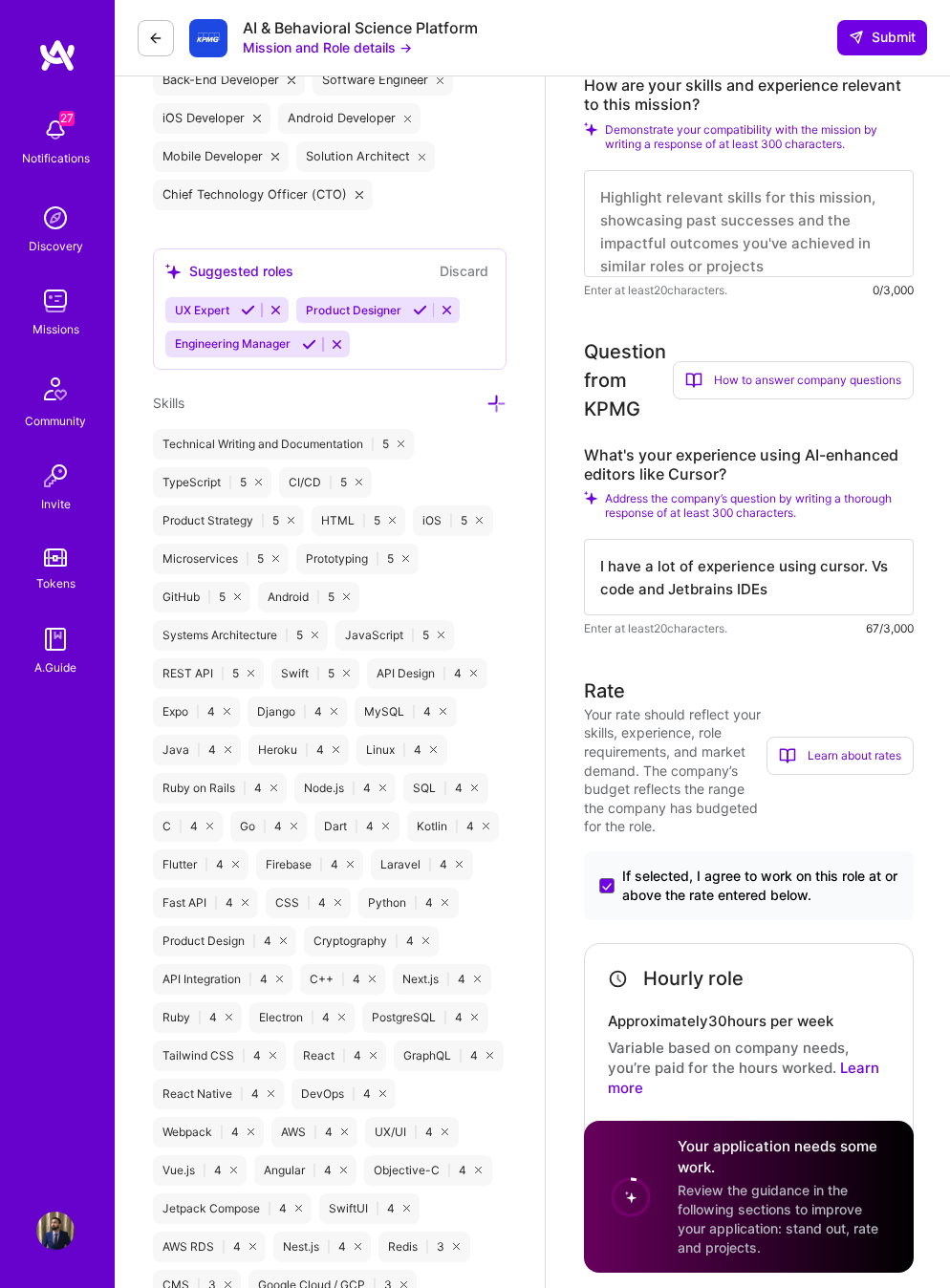 type on "I should be available for 25-30 hours a week." 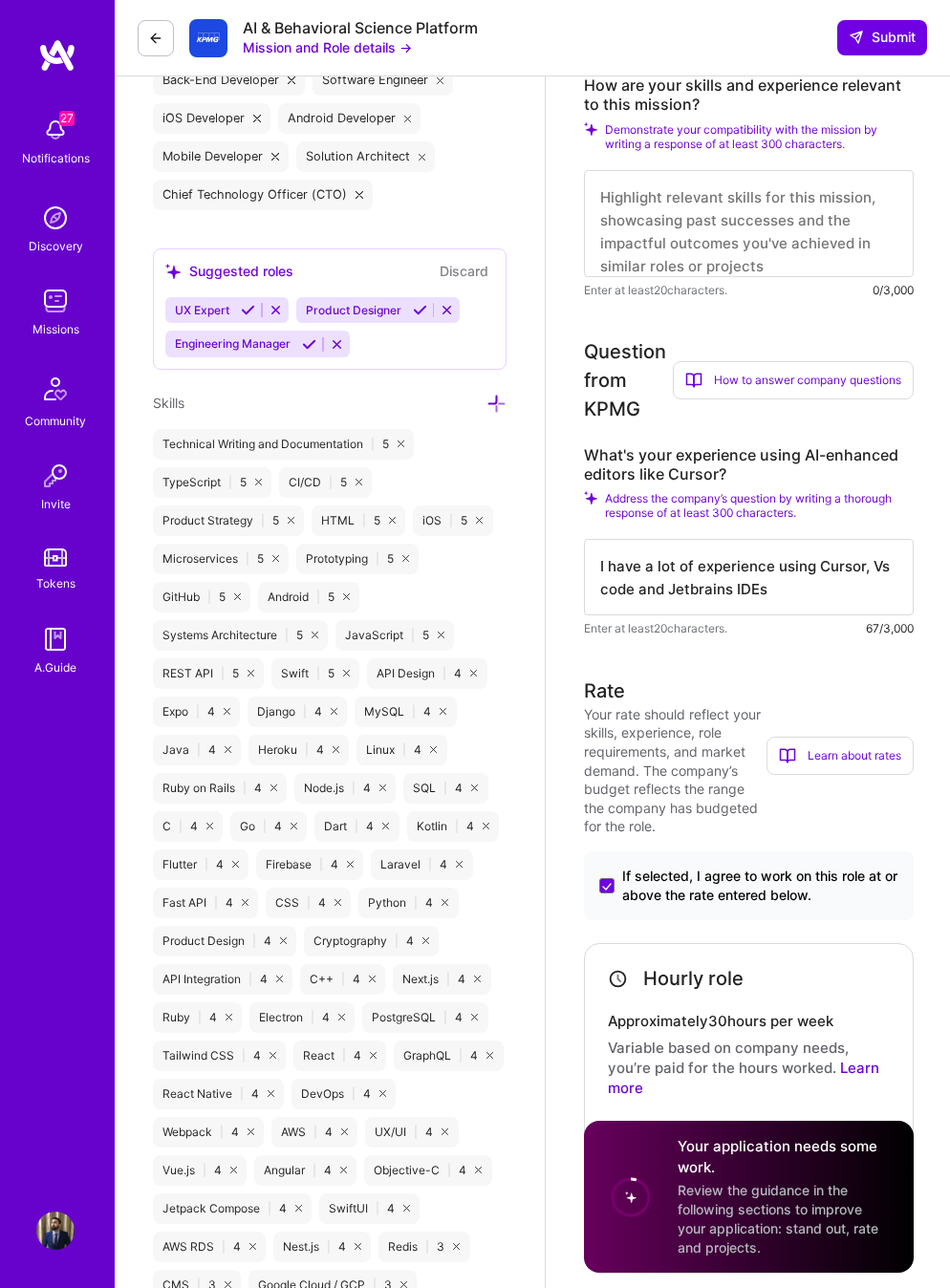 click on "I have a lot of experience using Cursor, Vs code and Jetbrains IDEs" at bounding box center [748, 577] 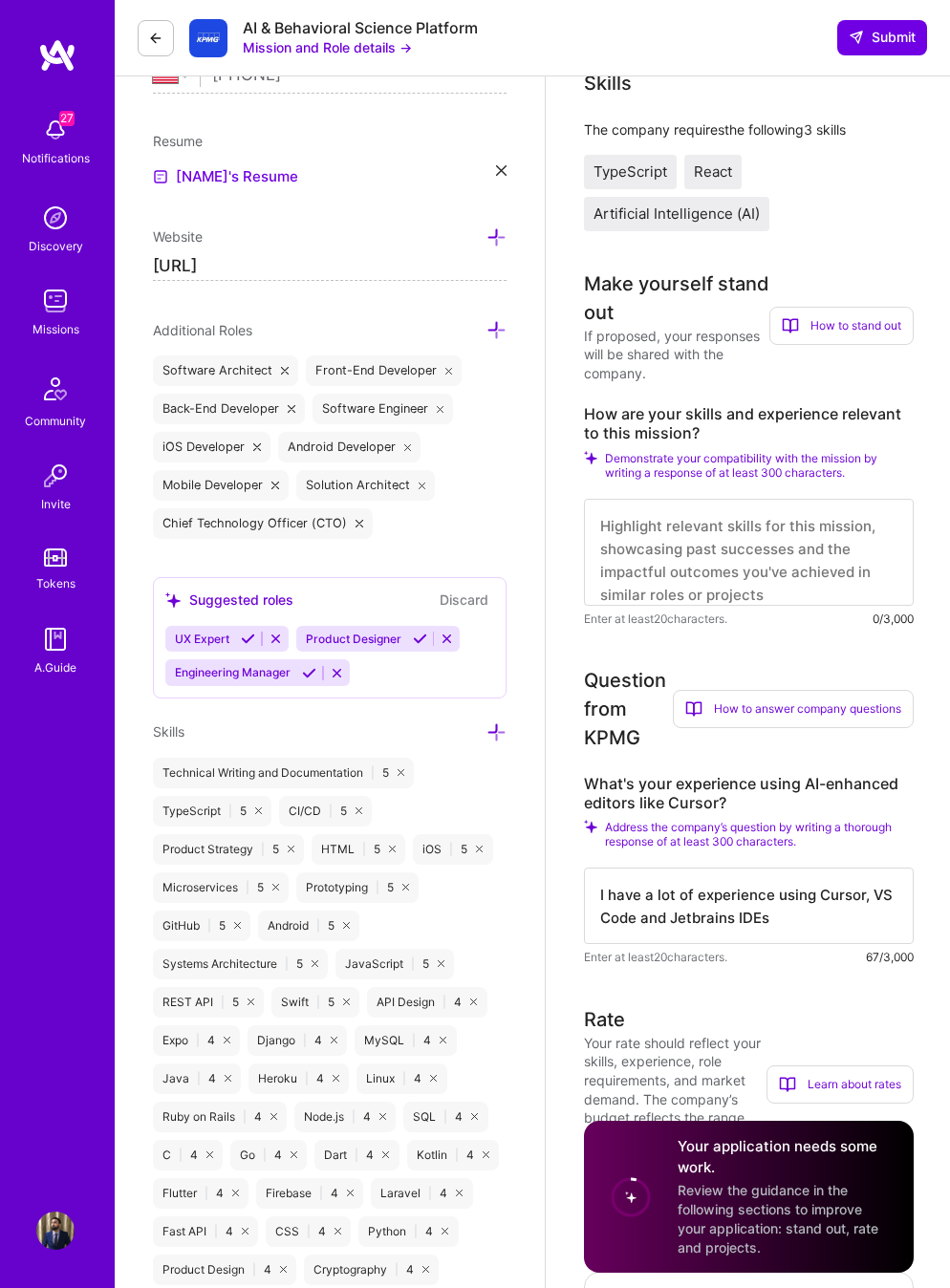 scroll, scrollTop: 469, scrollLeft: 0, axis: vertical 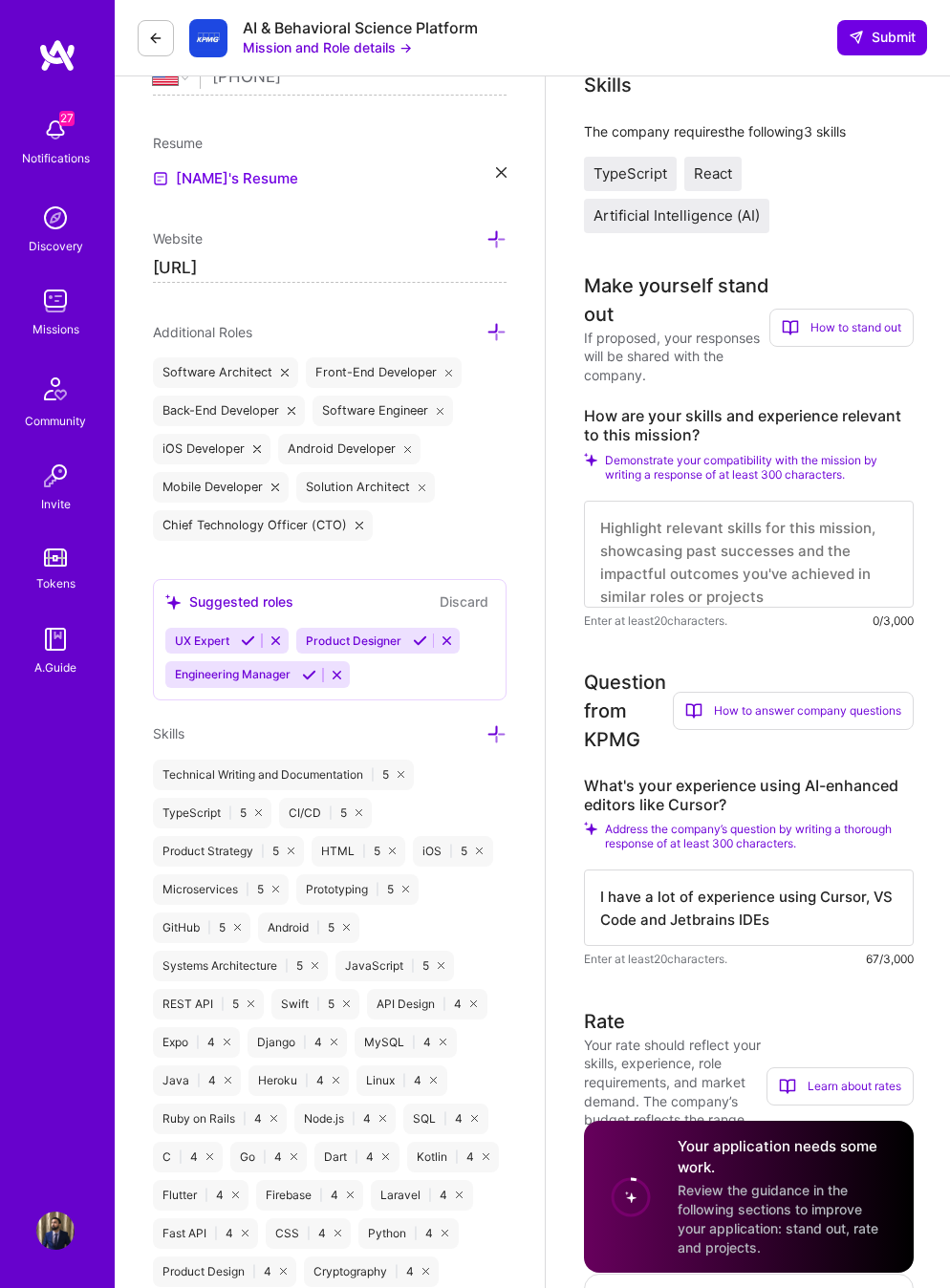 type on "I have a lot of experience using Cursor, VS Code and Jetbrains IDEs" 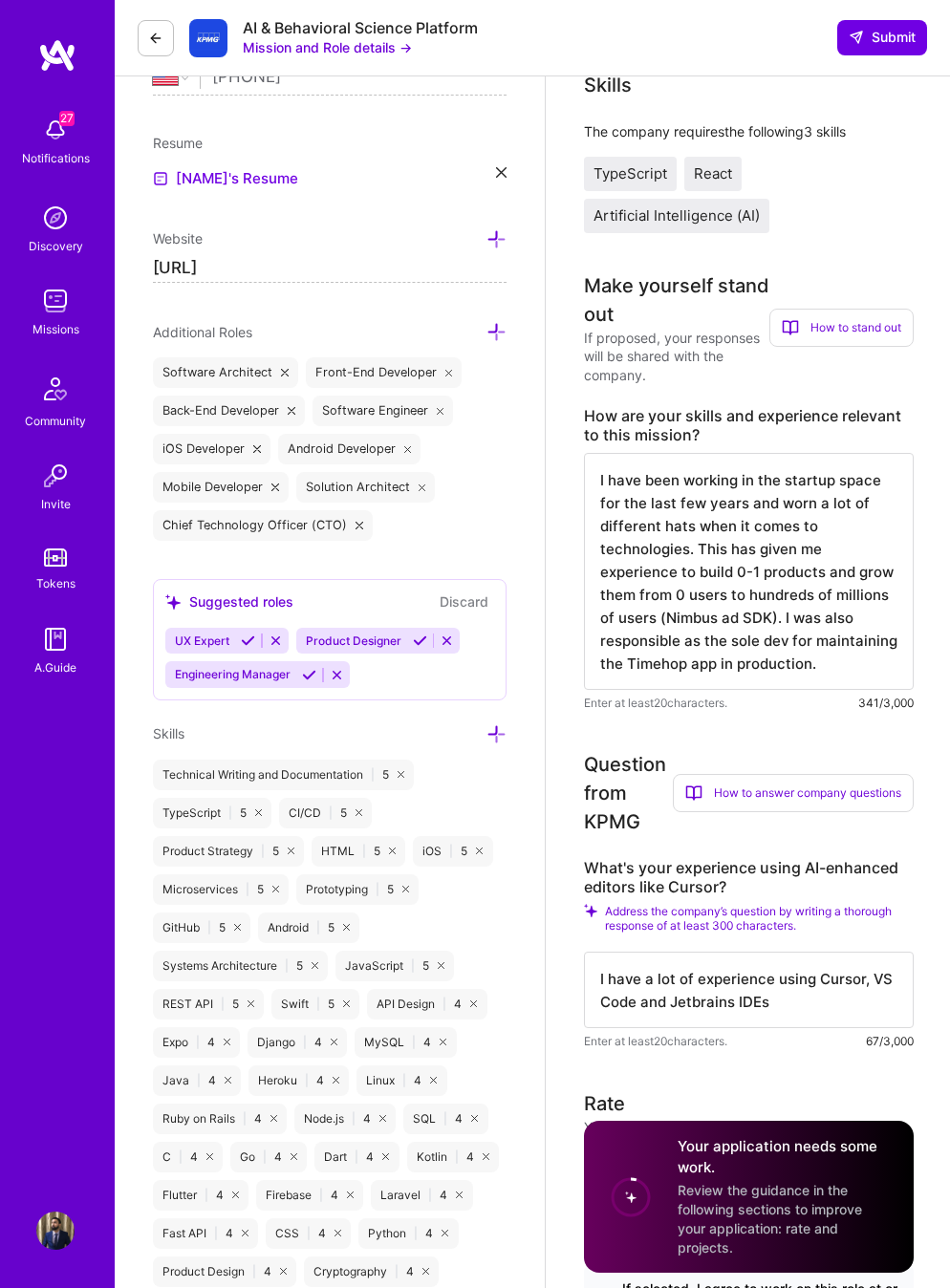scroll, scrollTop: 469, scrollLeft: 0, axis: vertical 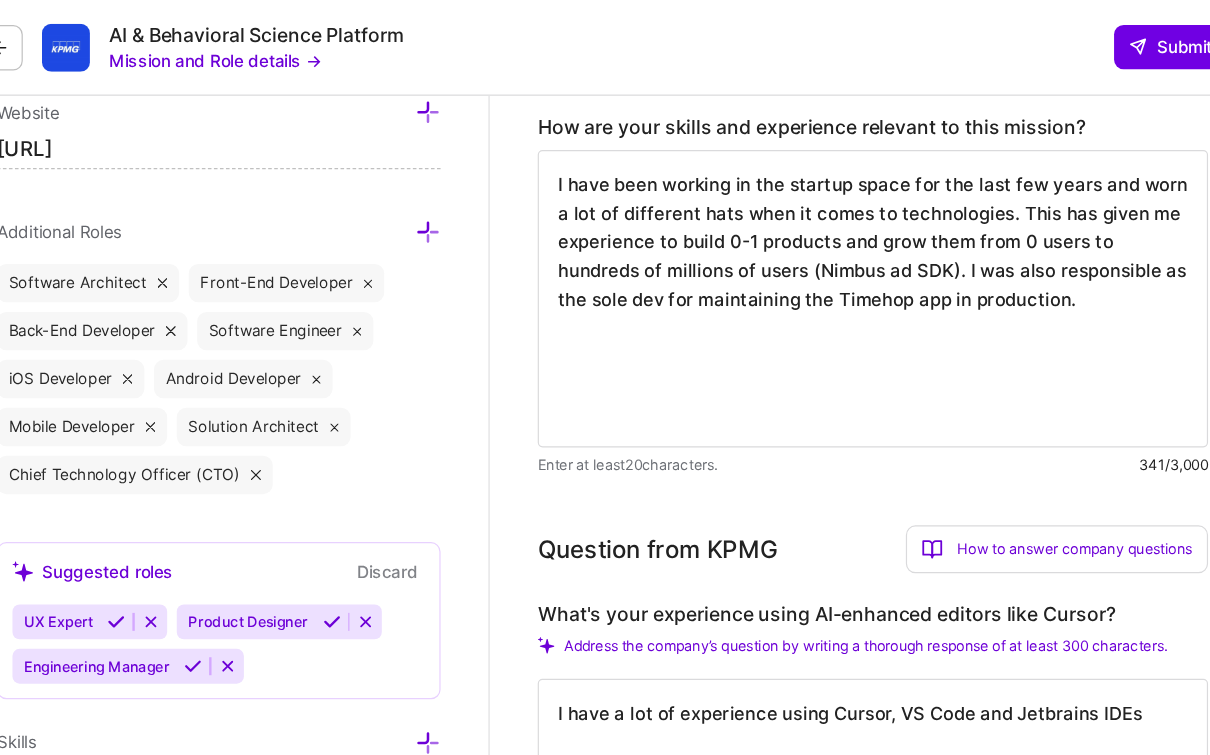 click on "I have been working in the startup space for the last few years and worn a lot of different hats when it comes to technologies. This has given me experience to build 0-1 products and grow them from 0 users to hundreds of millions of users (Nimbus ad SDK). I was also responsible as the sole dev for maintaining the Timehop app in production." at bounding box center [890, 249] 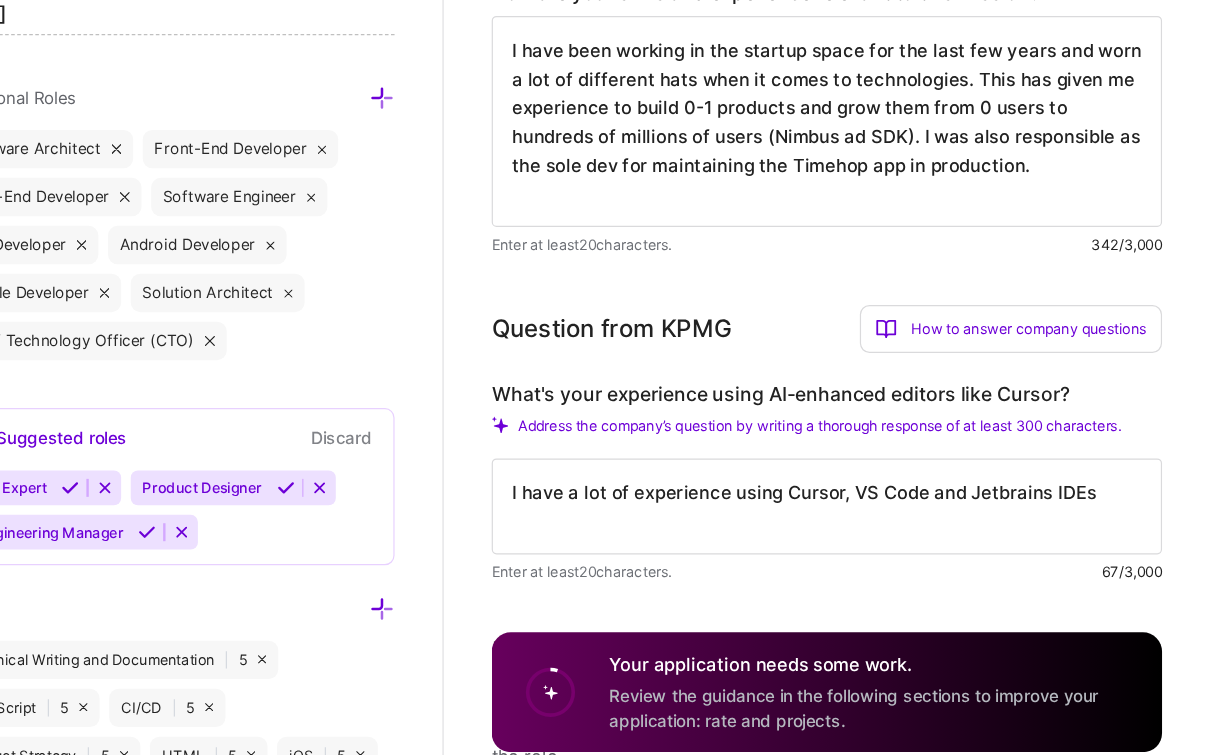 scroll, scrollTop: 2, scrollLeft: 0, axis: vertical 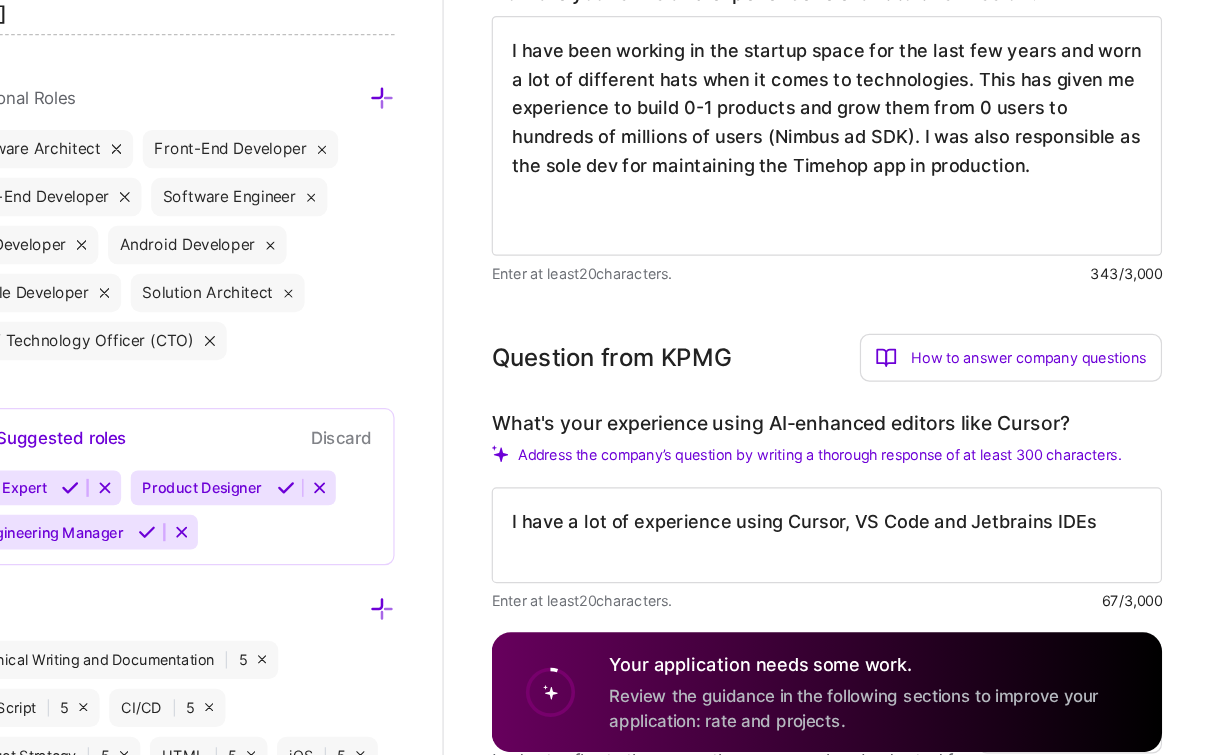 click on "I have been working in the startup space for the last few years and worn a lot of different hats when it comes to technologies. This has given me experience to build 0-1 products and grow them from 0 users to hundreds of millions of users (Nimbus ad SDK). I was also responsible as the sole dev for maintaining the Timehop app in production." at bounding box center (890, 225) 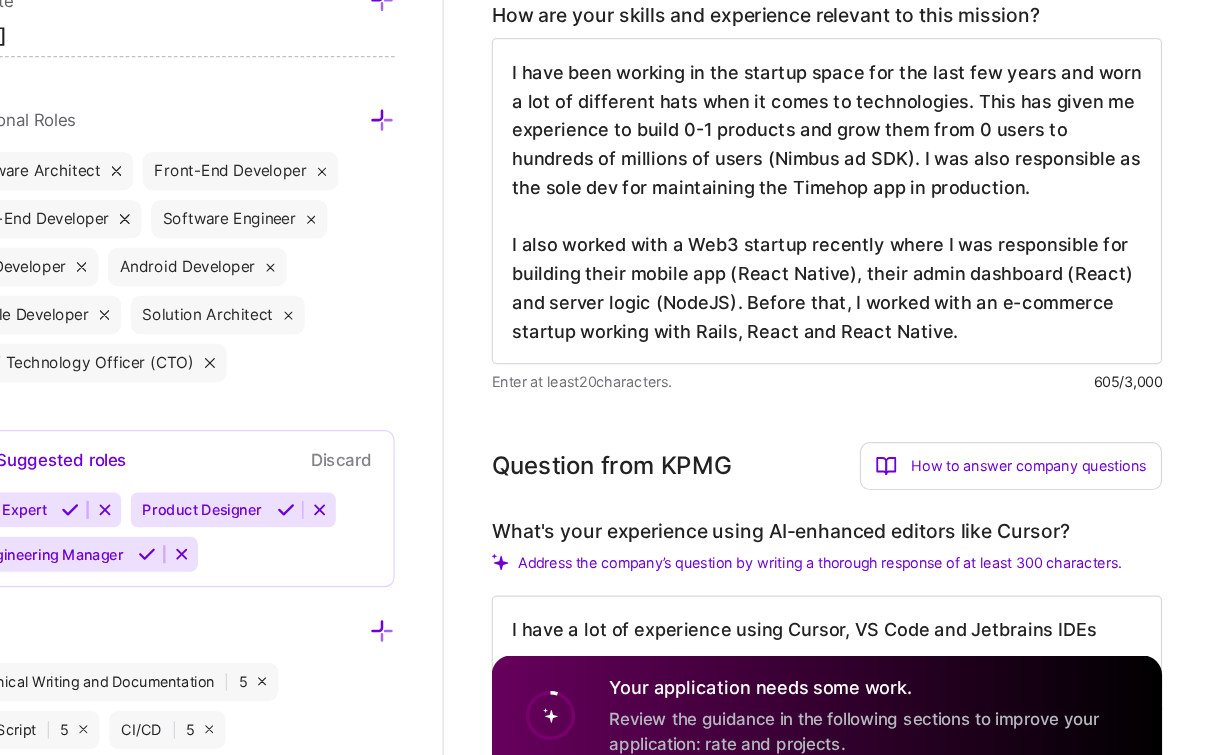 click on "I have been working in the startup space for the last few years and worn a lot of different hats when it comes to technologies. This has given me experience to build 0-1 products and grow them from 0 users to hundreds of millions of users (Nimbus ad SDK). I was also responsible as the sole dev for maintaining the Timehop app in production.
I also worked with a Web3 startup recently where I was responsible for building their mobile app (React Native), their admin dashboard (React) and server logic (NodeJS). Before that, I worked with an e-commerce startup working with Rails, React and React Native." at bounding box center (890, 261) 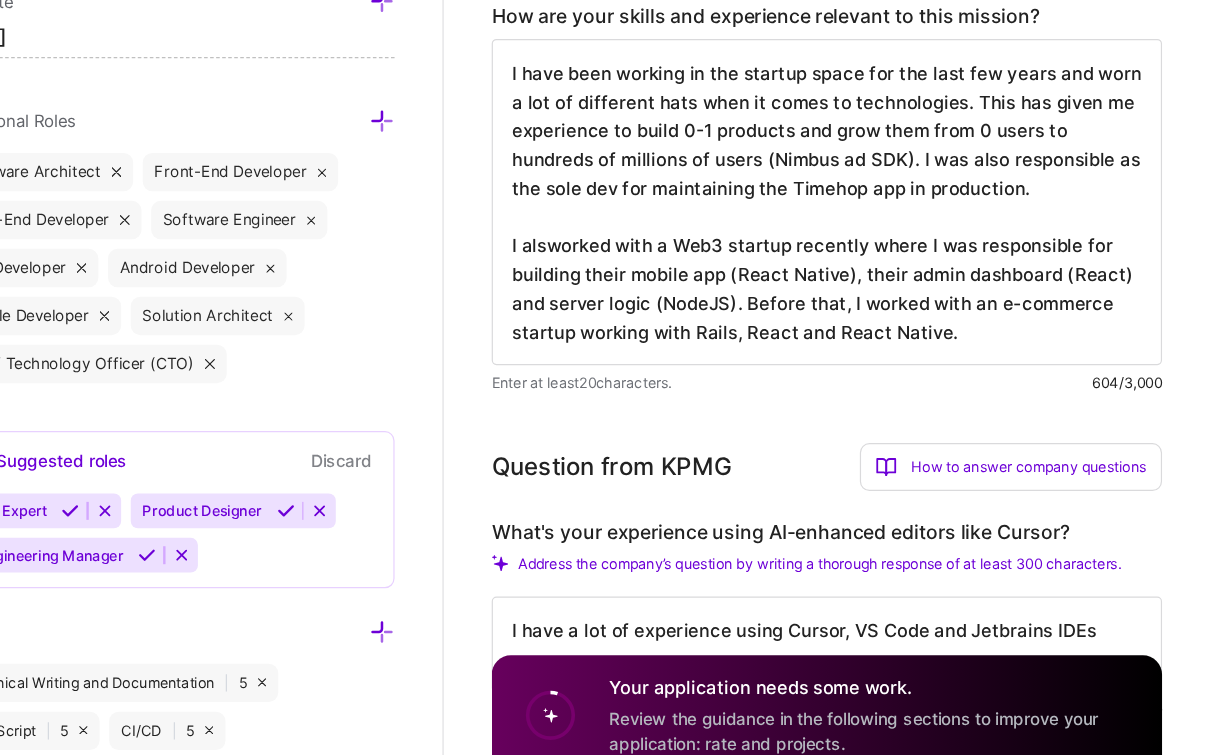 scroll, scrollTop: 2, scrollLeft: 0, axis: vertical 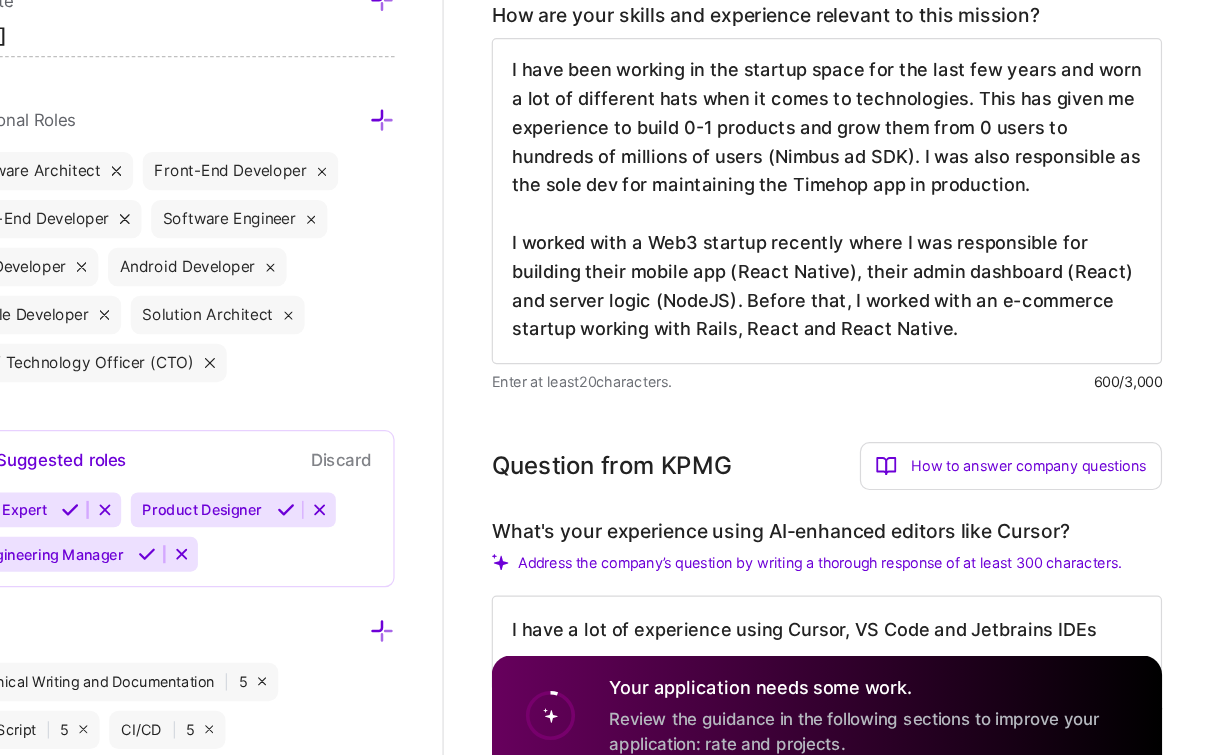 click on "I have been working in the startup space for the last few years and worn a lot of different hats when it comes to technologies. This has given me experience to build 0-1 products and grow them from 0 users to hundreds of millions of users (Nimbus ad SDK). I was also responsible as the sole dev for maintaining the Timehop app in production.
I worked with a Web3 startup recently where I was responsible for building their mobile app (React Native), their admin dashboard (React) and server logic (NodeJS). Before that, I worked with an e-commerce startup working with Rails, React and React Native." at bounding box center [890, 261] 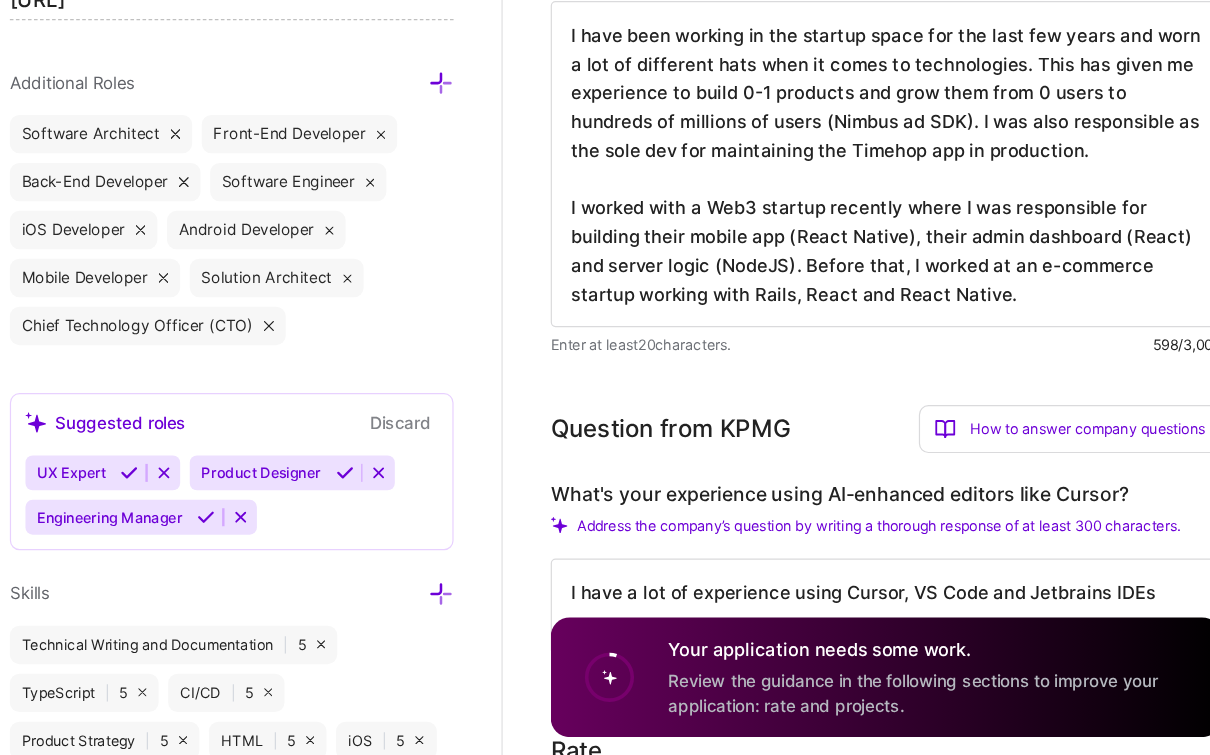scroll, scrollTop: 0, scrollLeft: 0, axis: both 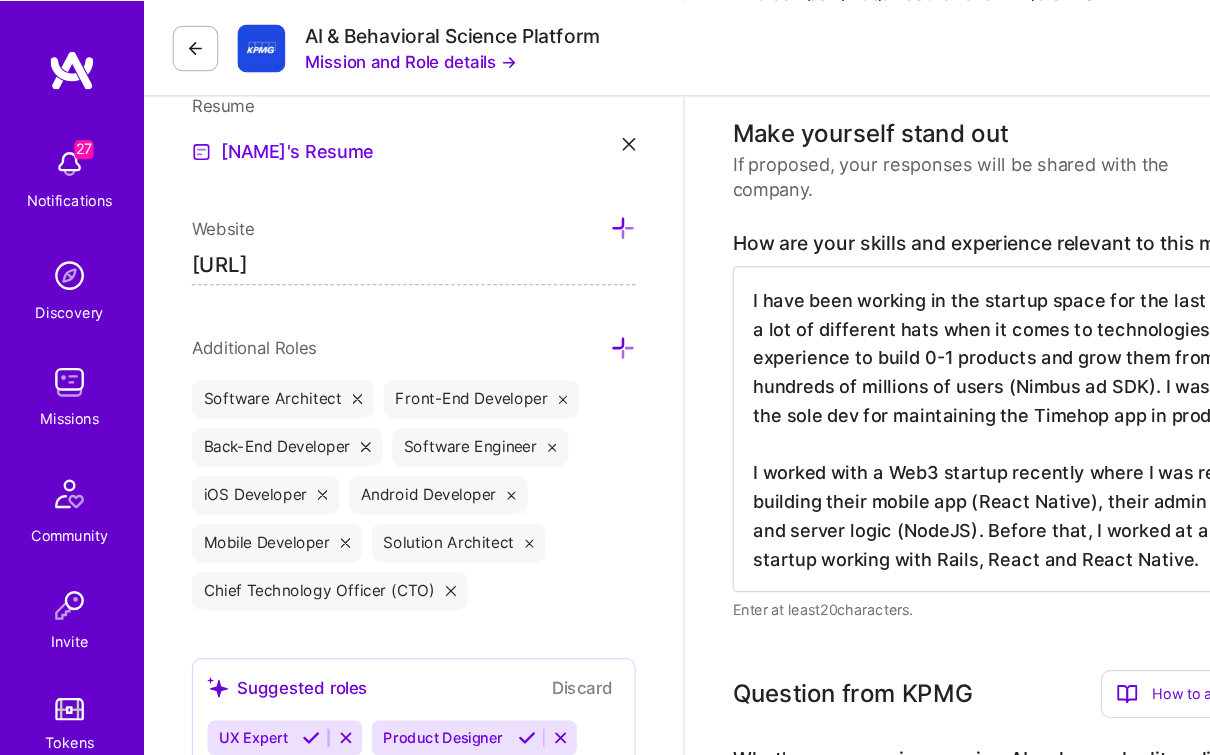 type on "I have been working in the startup space for the last few years and worn a lot of different hats when it comes to technologies. This has given me experience to build 0-1 products and grow them from 0 users to hundreds of millions of users (Nimbus ad SDK). I was also responsible as the sole dev for maintaining the Timehop app in production.
I worked with a Web3 startup recently where I was responsible for building their mobile app (React Native), their admin dashboard (React) and server logic (NodeJS). Before that, I worked at an e-commerce startup working with Rails, React and React Native." 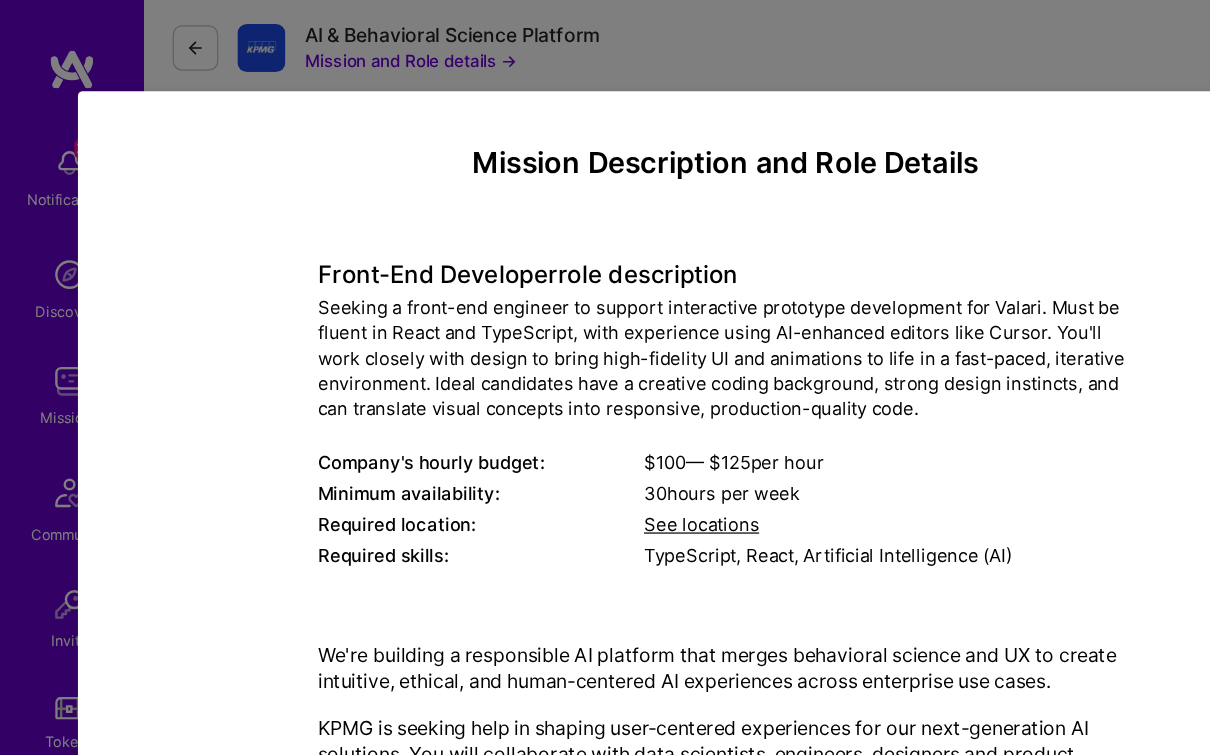click on "Mission Description and Role Details Front-End Developer  role description Seeking a front-end engineer to support interactive prototype development for Valari. Must be fluent in React and TypeScript, with experience using AI-enhanced editors like Cursor. You'll work closely with design to bring high-fidelity UI and animations to life in a fast-paced, iterative environment. Ideal candidates have a creative coding background, strong design instincts, and can translate visual concepts into responsive, production-quality code.
Company's hourly budget: $ 100  — $ 125  per hour Minimum availability: 30  hours per week Required location: See locations Required skills: TypeScript, React, Artificial Intelligence (AI) We're building a responsible AI platform that merges behavioral science and UX to create intuitive, ethical, and human-centered AI experiences across enterprise use cases. Video Description" at bounding box center (605, 377) 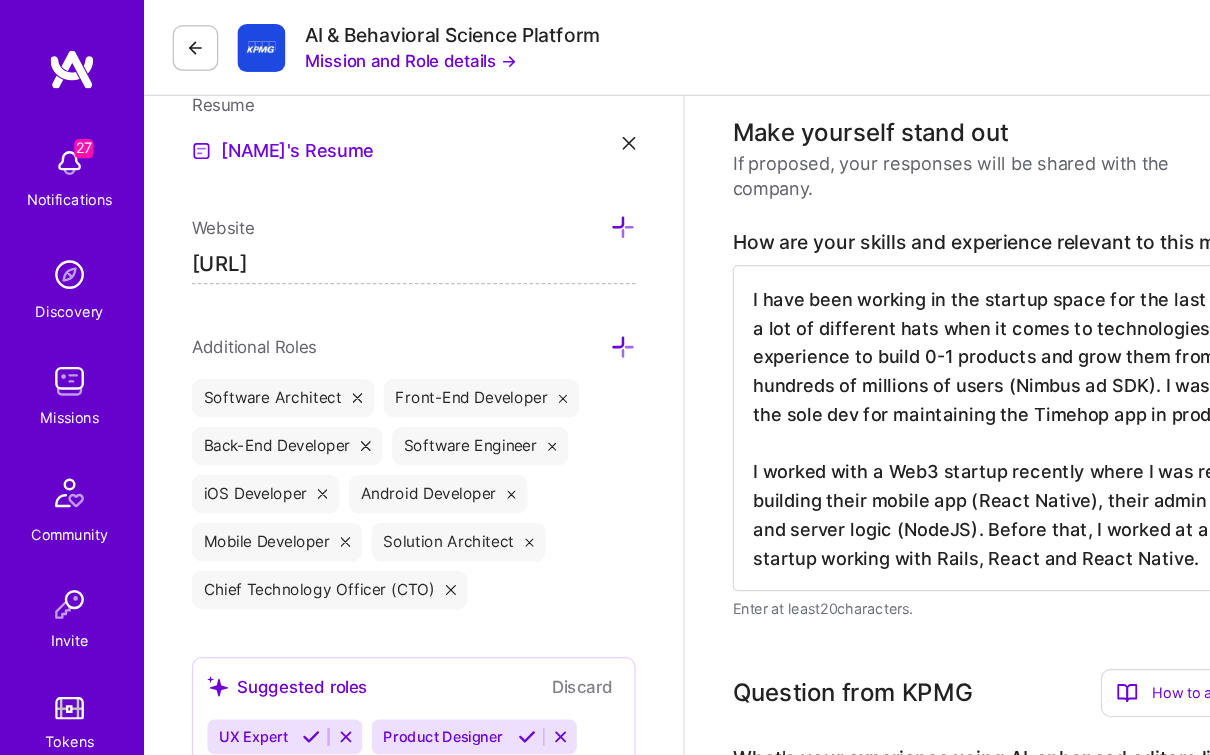 scroll, scrollTop: 557, scrollLeft: 0, axis: vertical 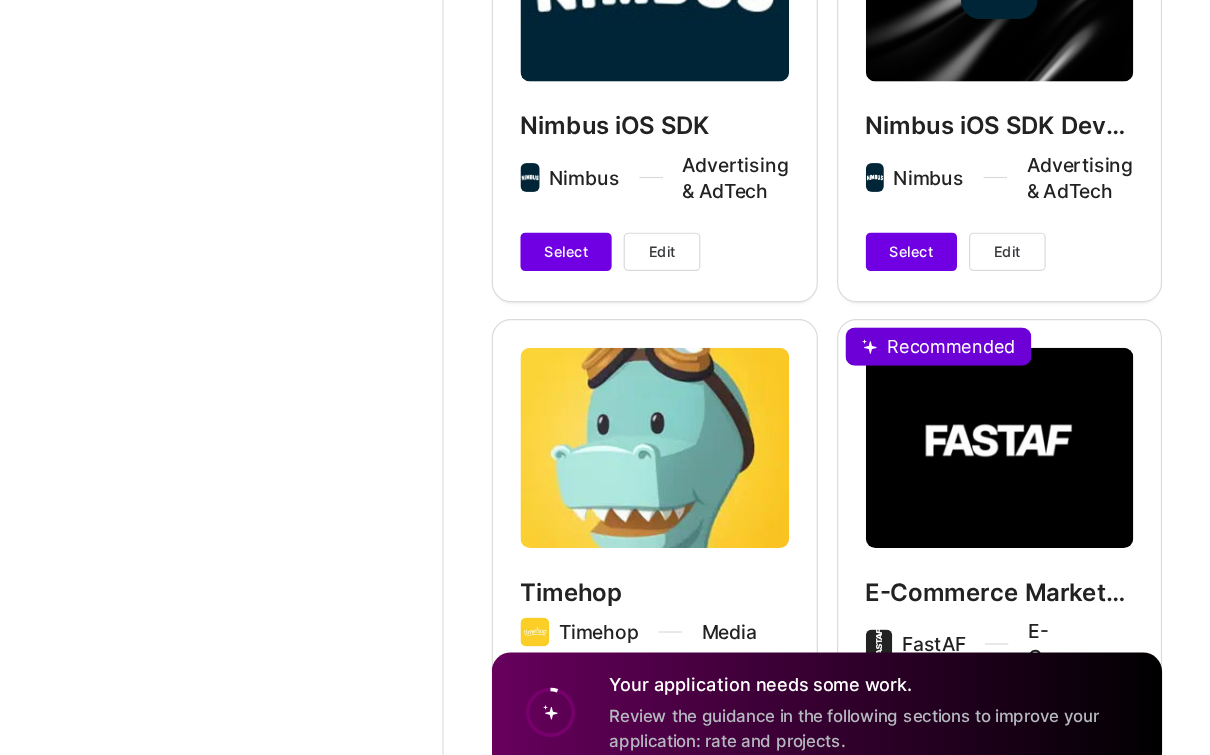 click on "Select" at bounding box center (673, 306) 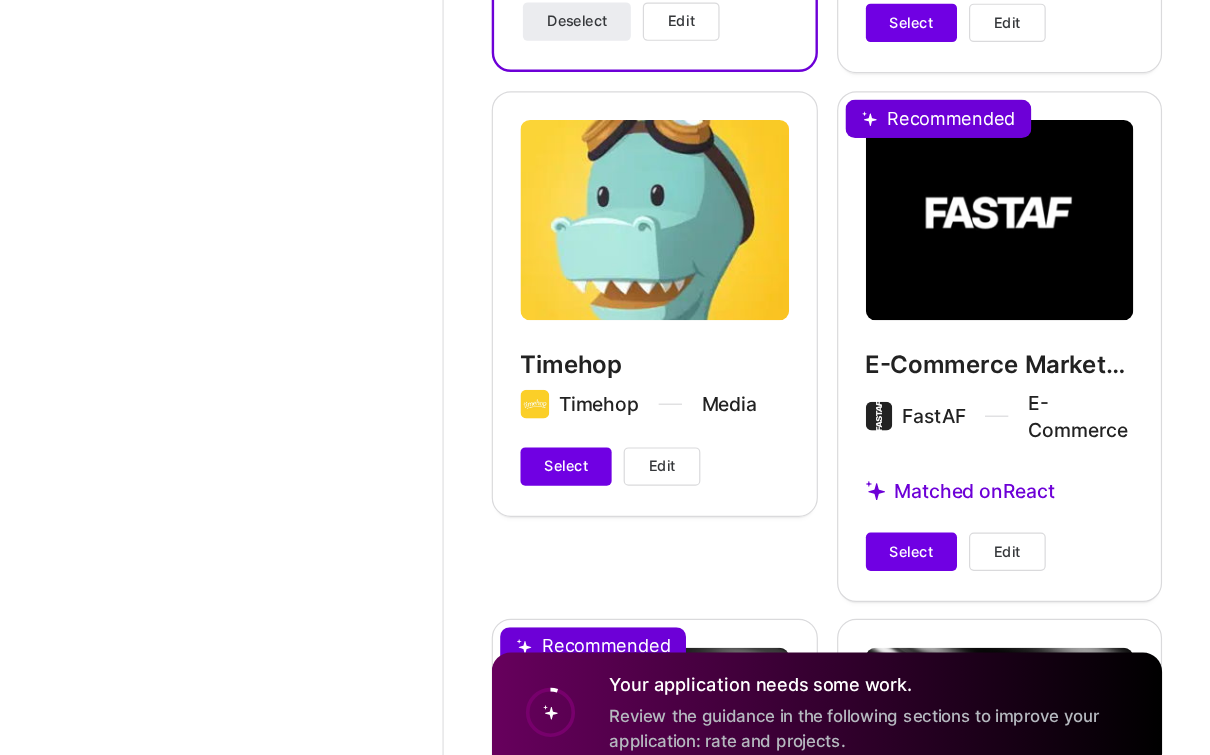 click on "Select" at bounding box center [961, 556] 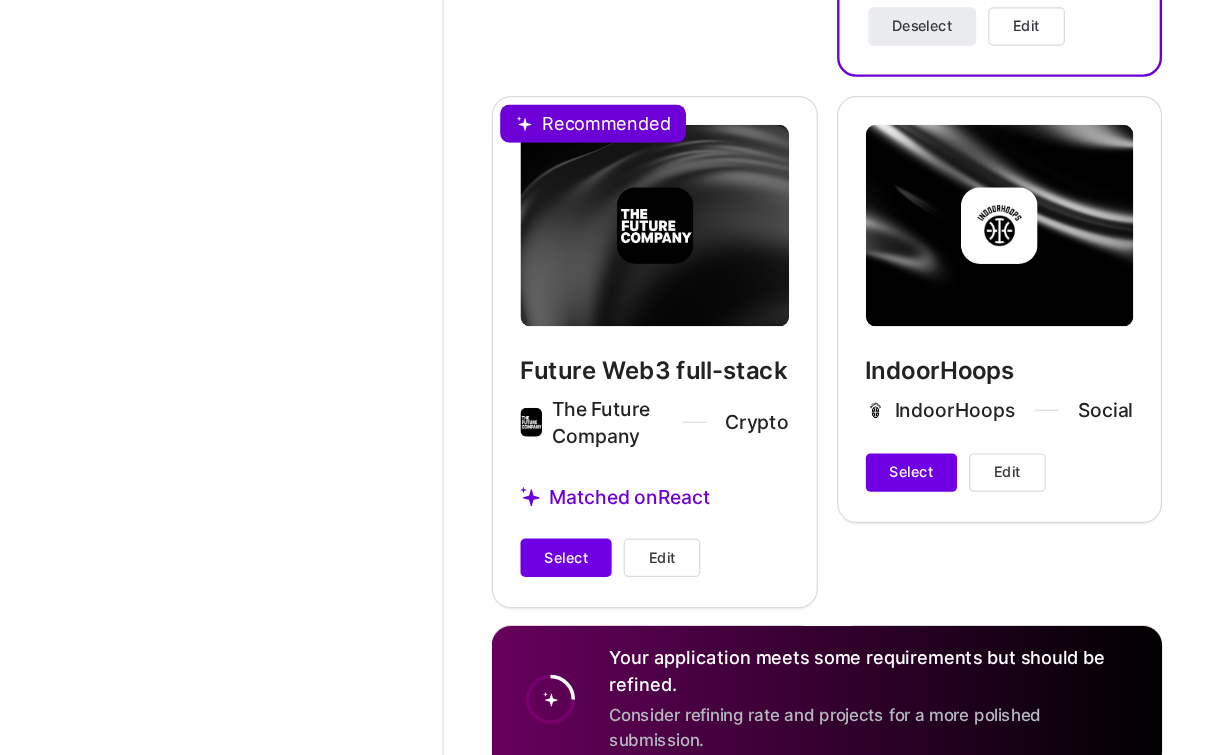 scroll, scrollTop: 5046, scrollLeft: 0, axis: vertical 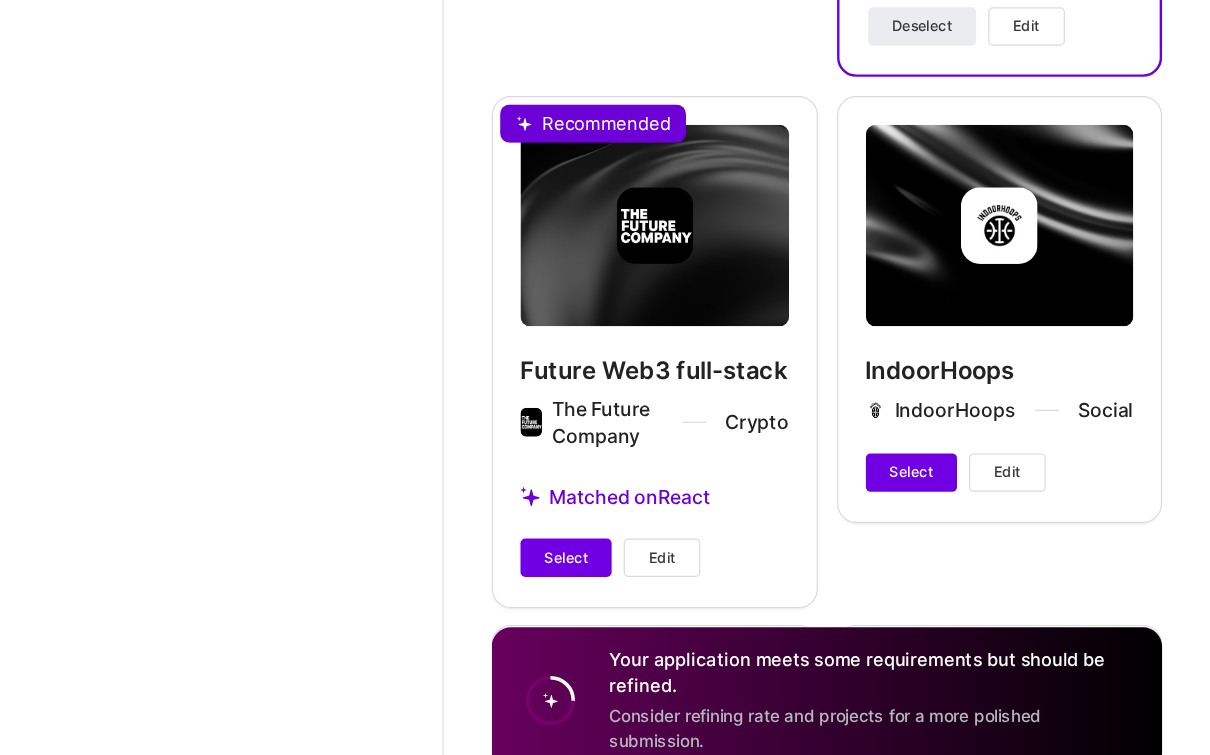 click on "Select" at bounding box center (673, 560) 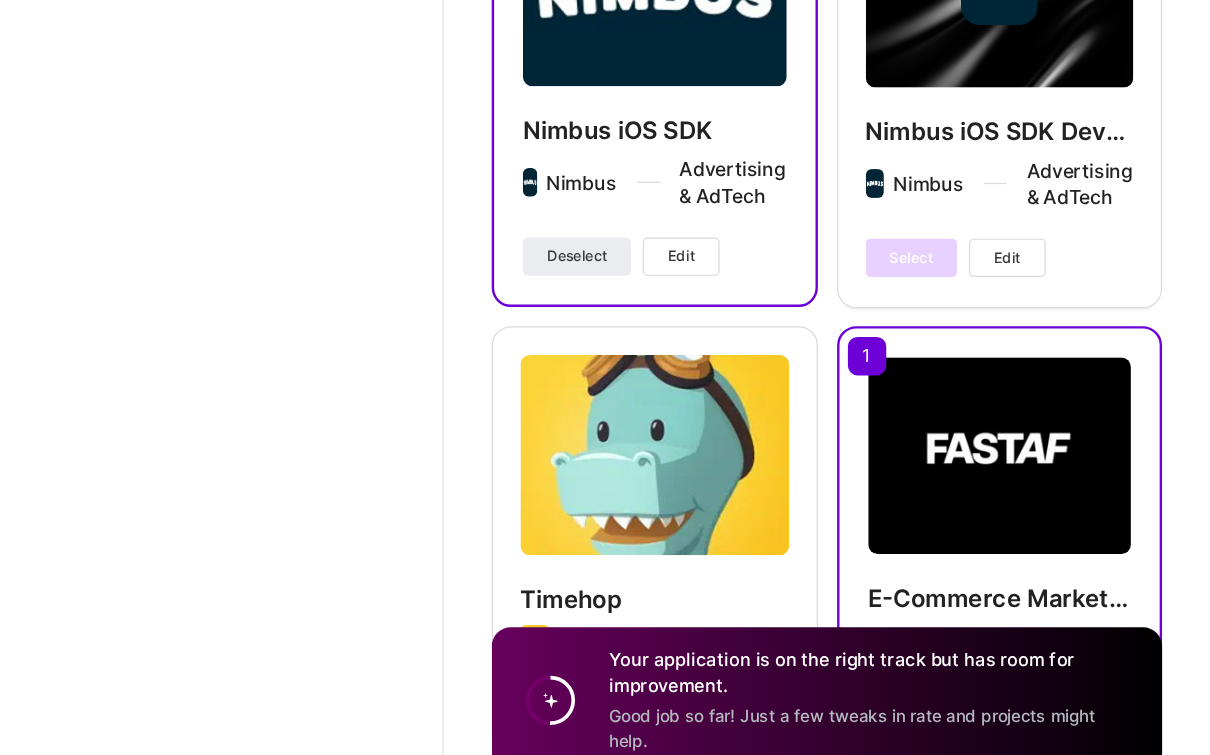 click on "Deselect" at bounding box center (682, 309) 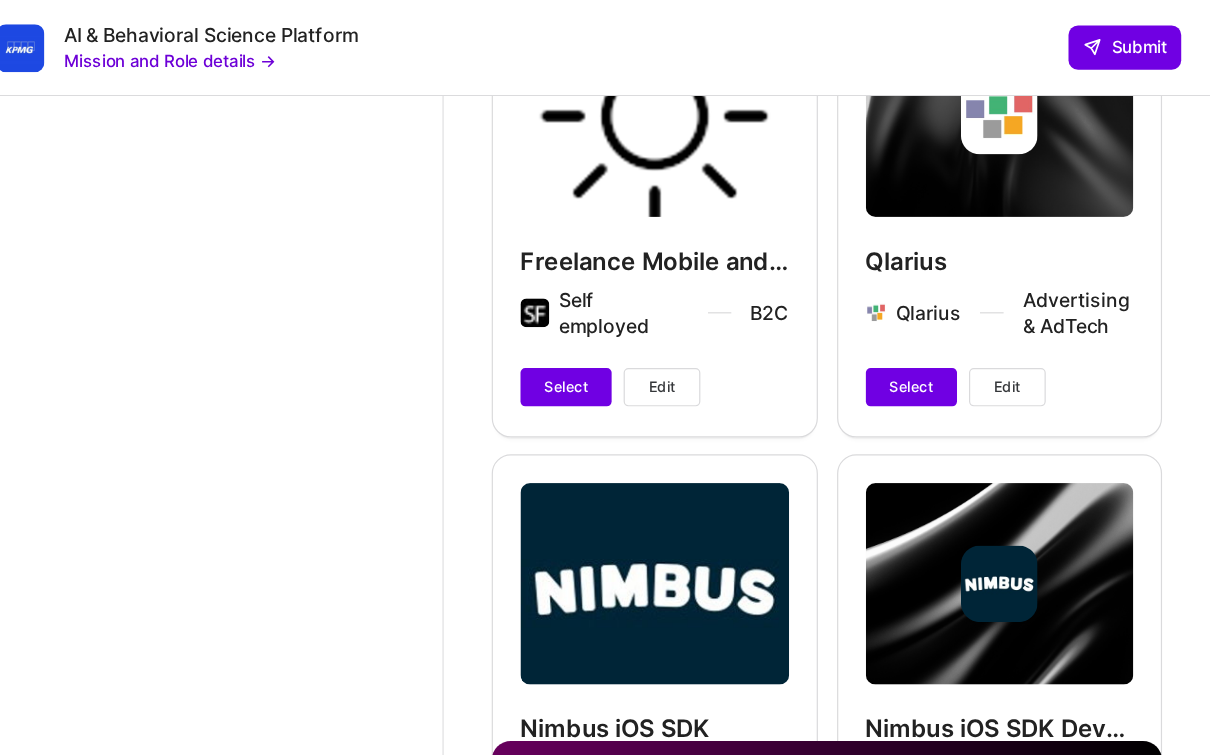 click on "Select" at bounding box center (961, 323) 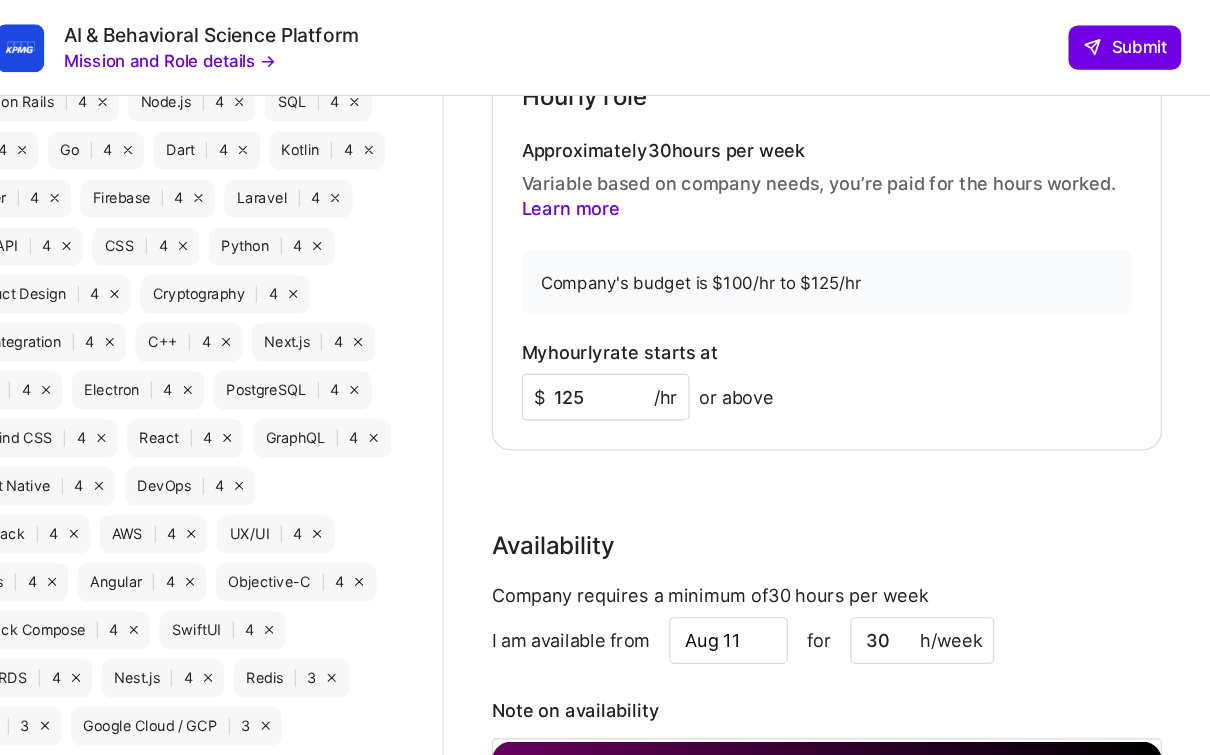 scroll, scrollTop: 1589, scrollLeft: 0, axis: vertical 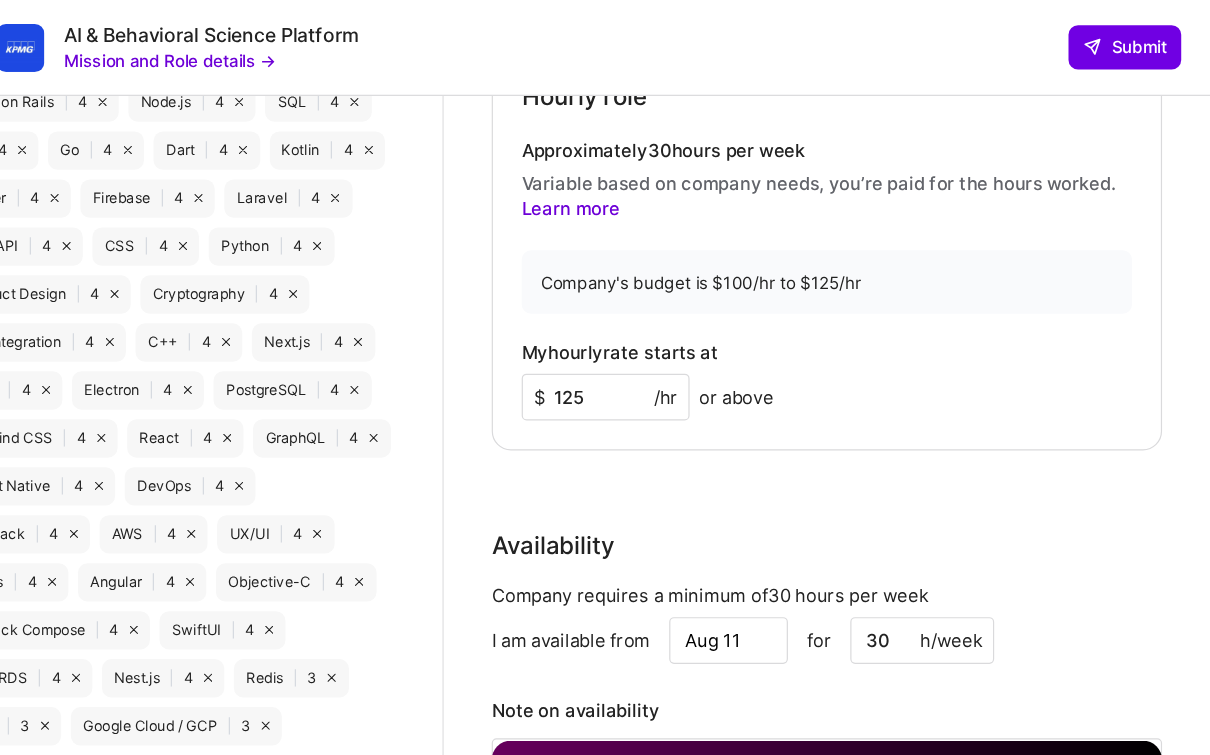 click on "125" at bounding box center [706, 331] 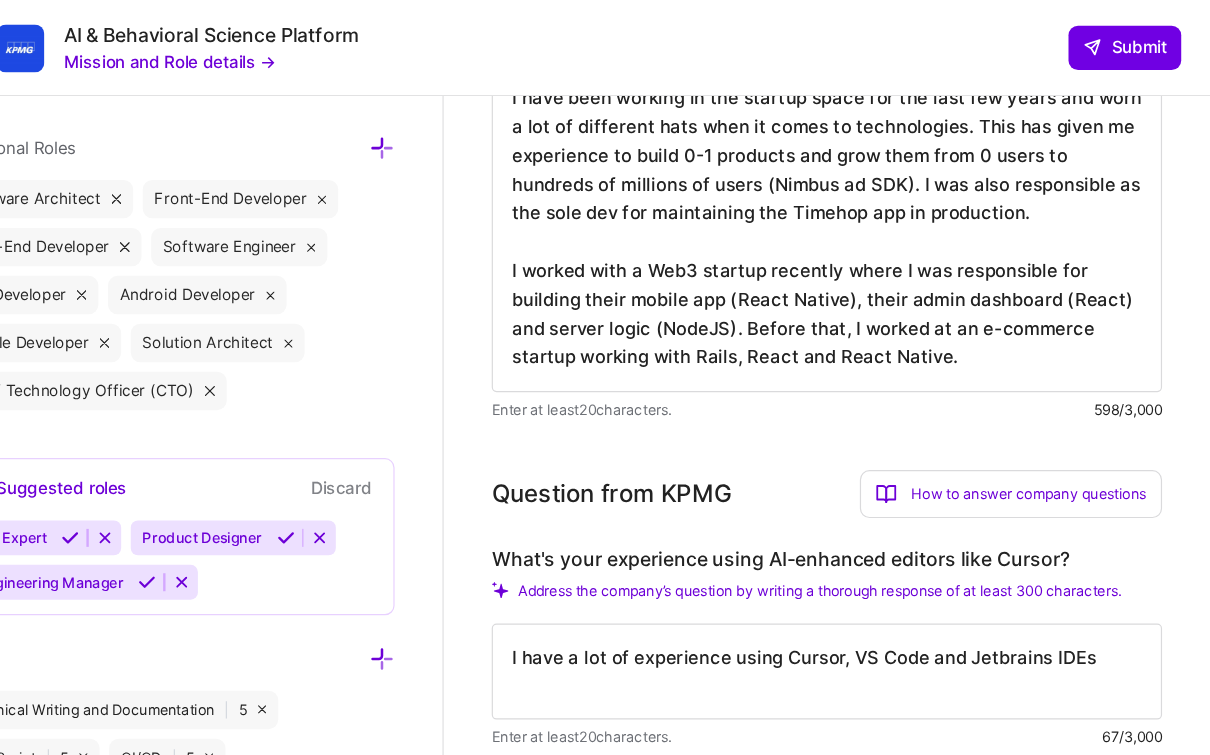 scroll, scrollTop: 722, scrollLeft: 0, axis: vertical 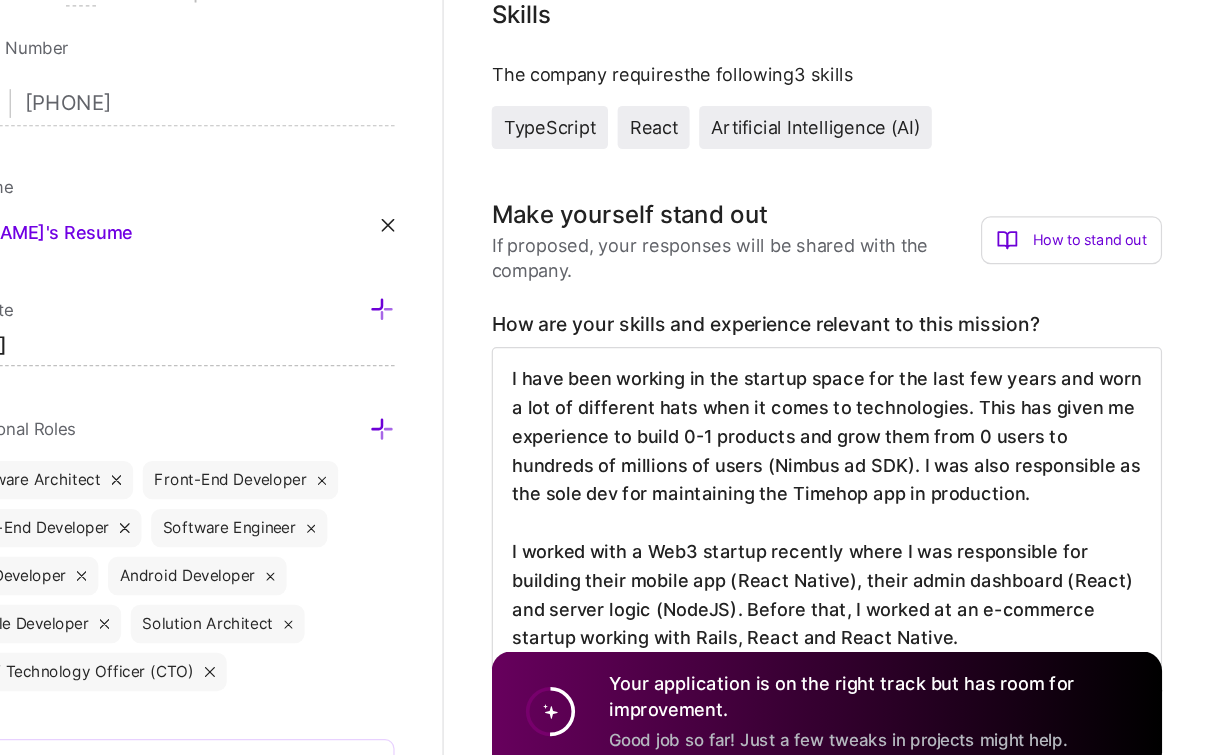 type on "120" 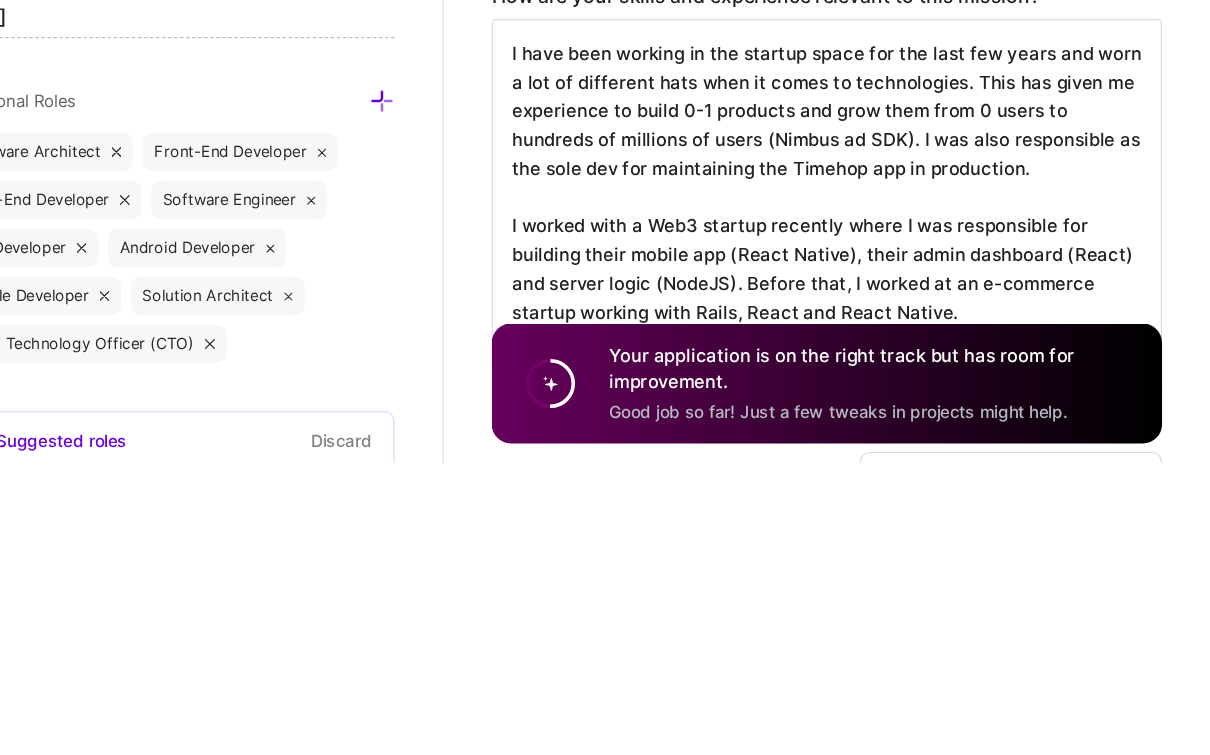 scroll, scrollTop: 2, scrollLeft: 0, axis: vertical 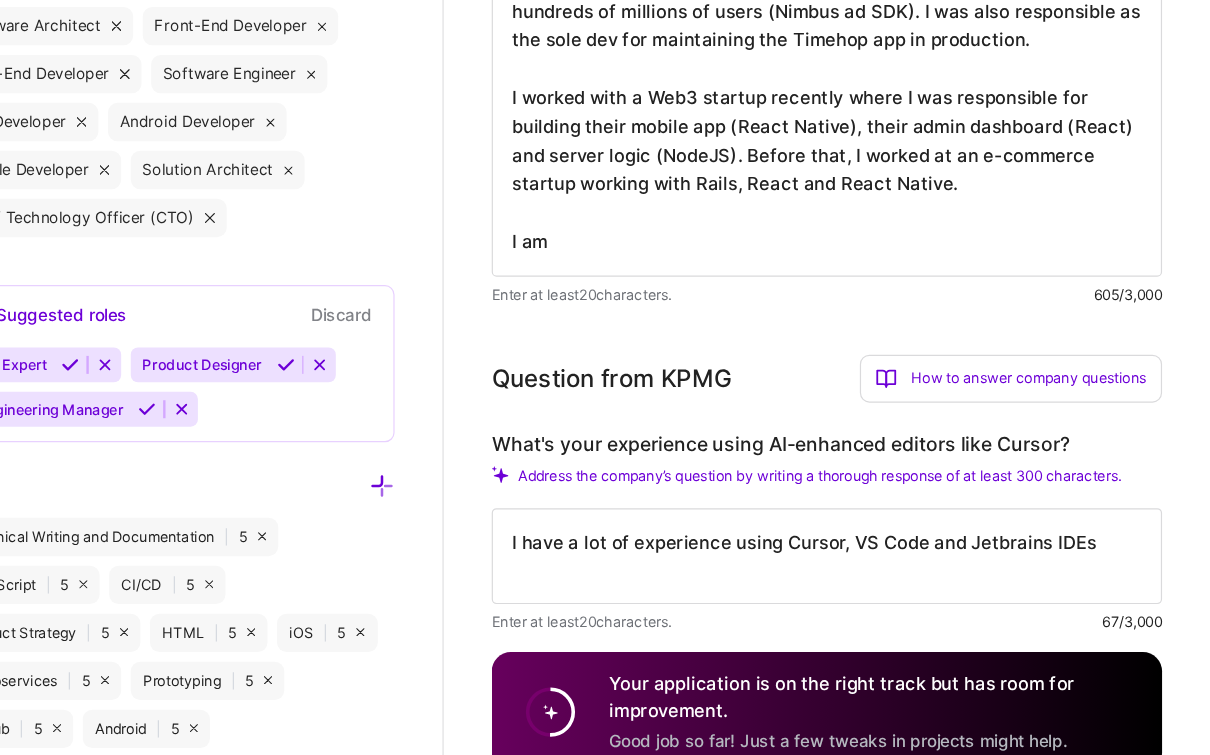 click on "I have been working in the startup space for the last few years and worn a lot of different hats when it comes to technologies. This has given me experience to build 0-1 products and grow them from 0 users to hundreds of millions of users (Nimbus ad SDK). I was also responsible as the sole dev for maintaining the Timehop app in production.
I worked with a Web3 startup recently where I was responsible for building their mobile app (React Native), their admin dashboard (React) and server logic (NodeJS). Before that, I worked at an e-commerce startup working with Rails, React and React Native.
I am" at bounding box center (890, 166) 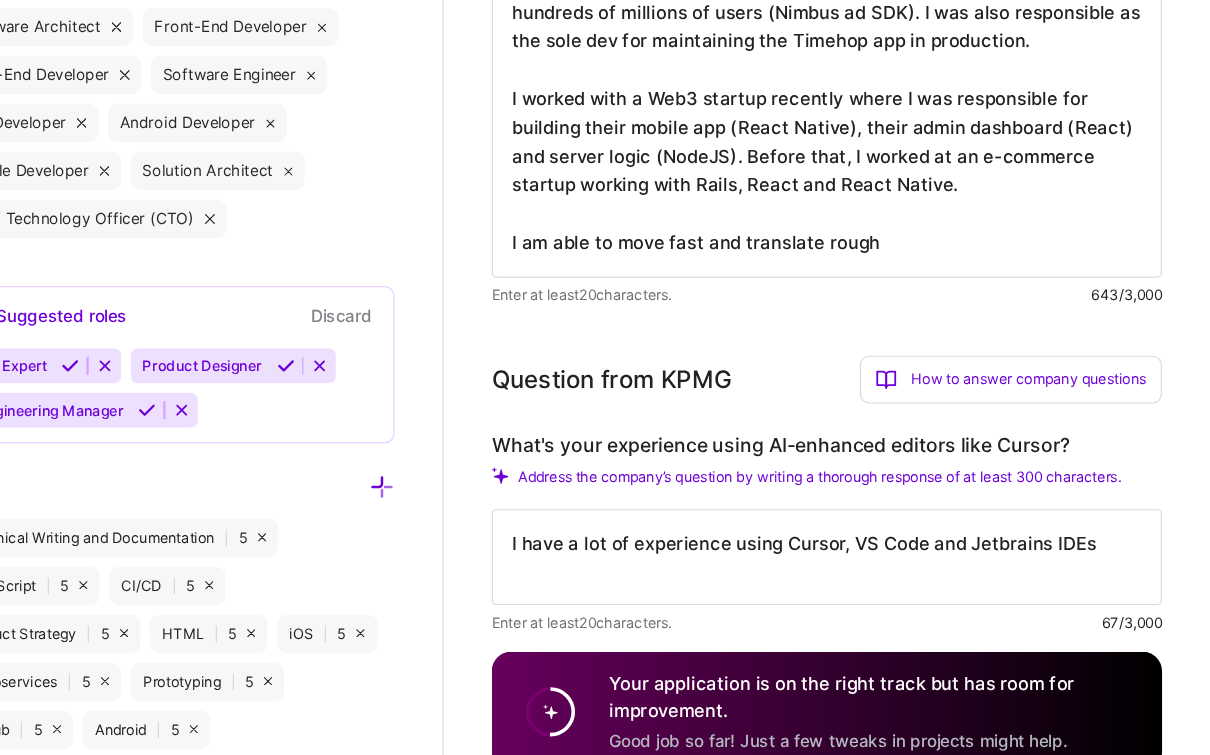 scroll, scrollTop: 2, scrollLeft: 0, axis: vertical 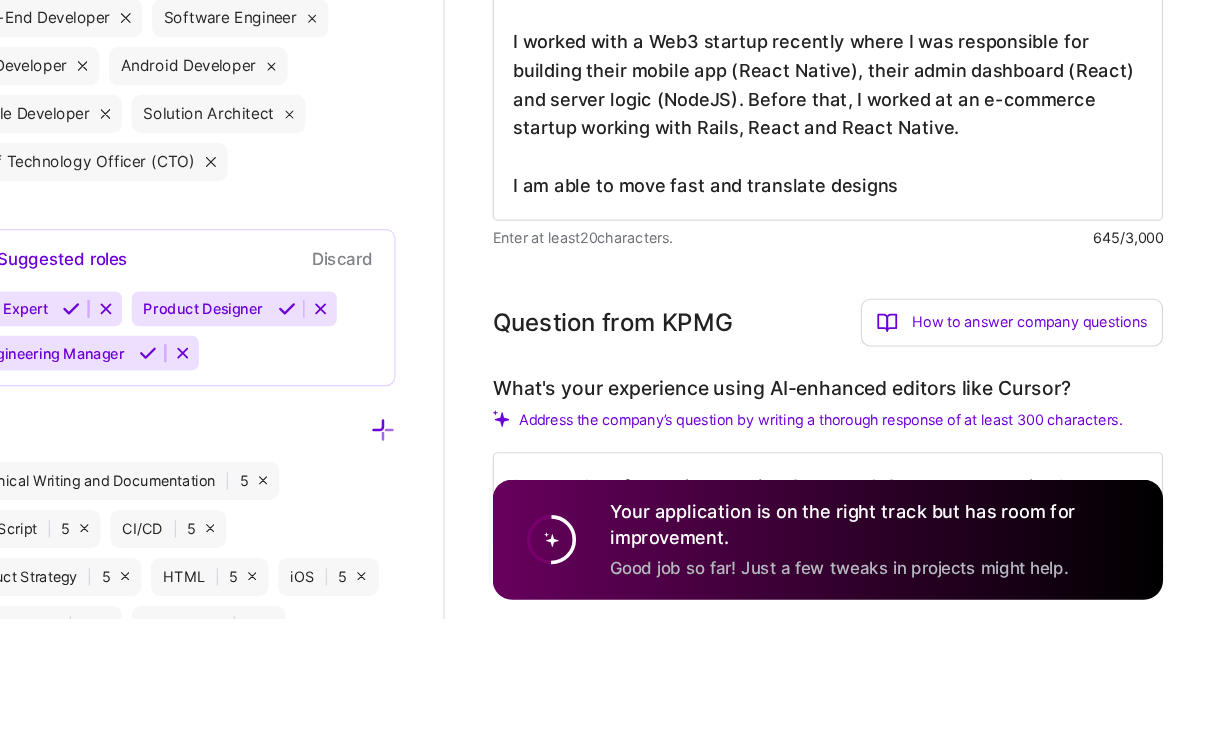 click on "I have been working in the startup space for the last few years and worn a lot of different hats when it comes to technologies. This has given me experience to build 0-1 products and grow them from 0 users to hundreds of millions of users (Nimbus ad SDK). I was also responsible as the sole dev for maintaining the Timehop app in production.
I worked with a Web3 startup recently where I was responsible for building their mobile app (React Native), their admin dashboard (React) and server logic (NodeJS). Before that, I worked at an e-commerce startup working with Rails, React and React Native.
I am able to move fast and translate designs" at bounding box center [890, 263] 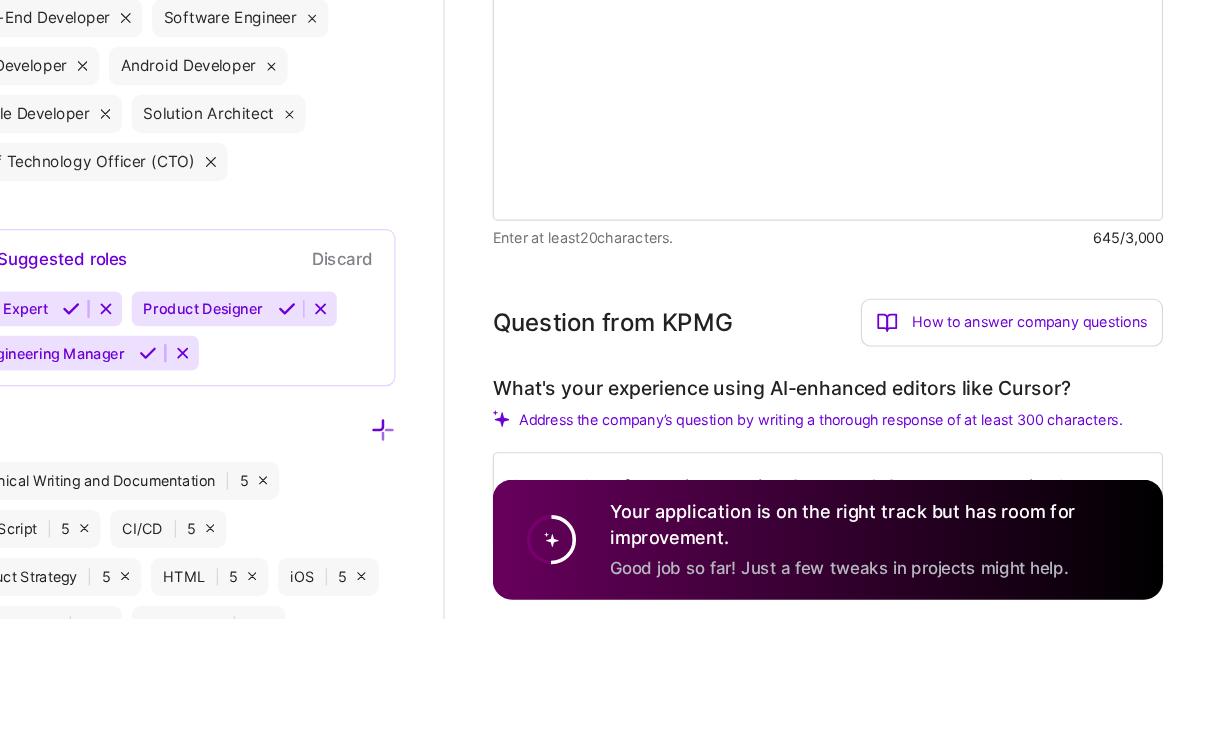 scroll, scrollTop: 2, scrollLeft: 0, axis: vertical 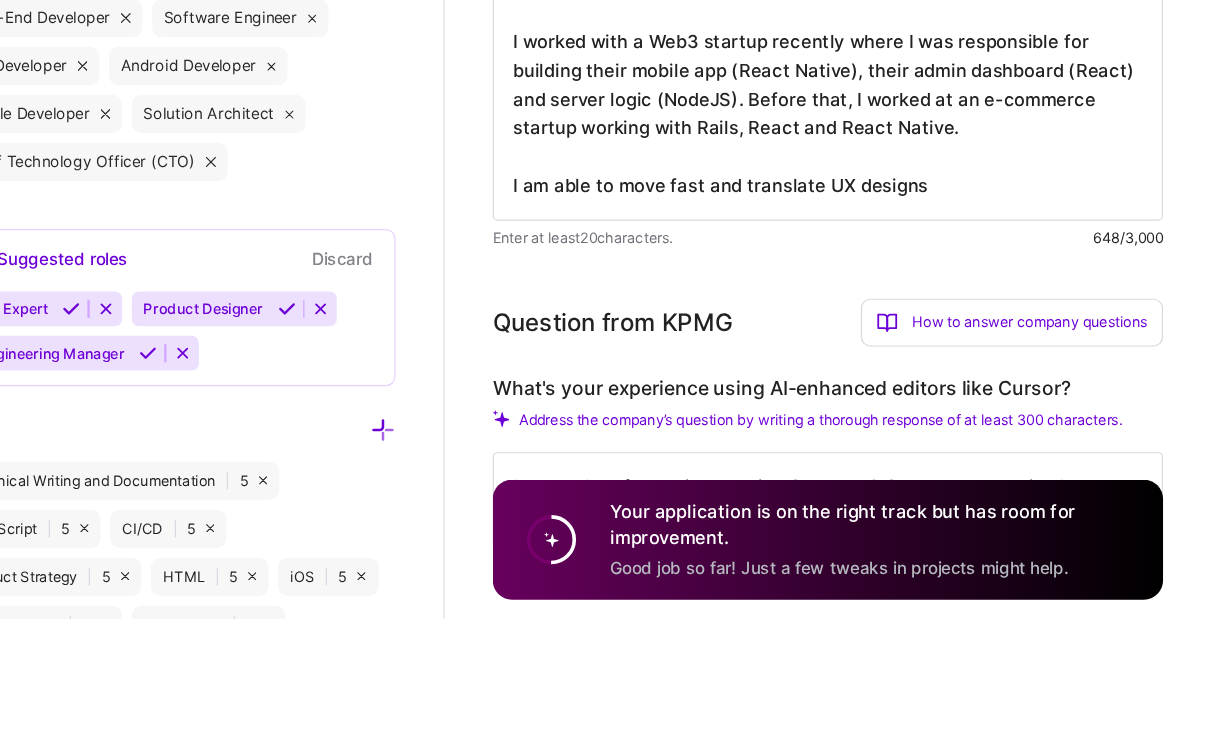 click on "I have been working in the startup space for the last few years and worn a lot of different hats when it comes to technologies. This has given me experience to build 0-1 products and grow them from 0 users to hundreds of millions of users (Nimbus ad SDK). I was also responsible as the sole dev for maintaining the Timehop app in production.
I worked with a Web3 startup recently where I was responsible for building their mobile app (React Native), their admin dashboard (React) and server logic (NodeJS). Before that, I worked at an e-commerce startup working with Rails, React and React Native.
I am able to move fast and translate UX designs" at bounding box center (890, 263) 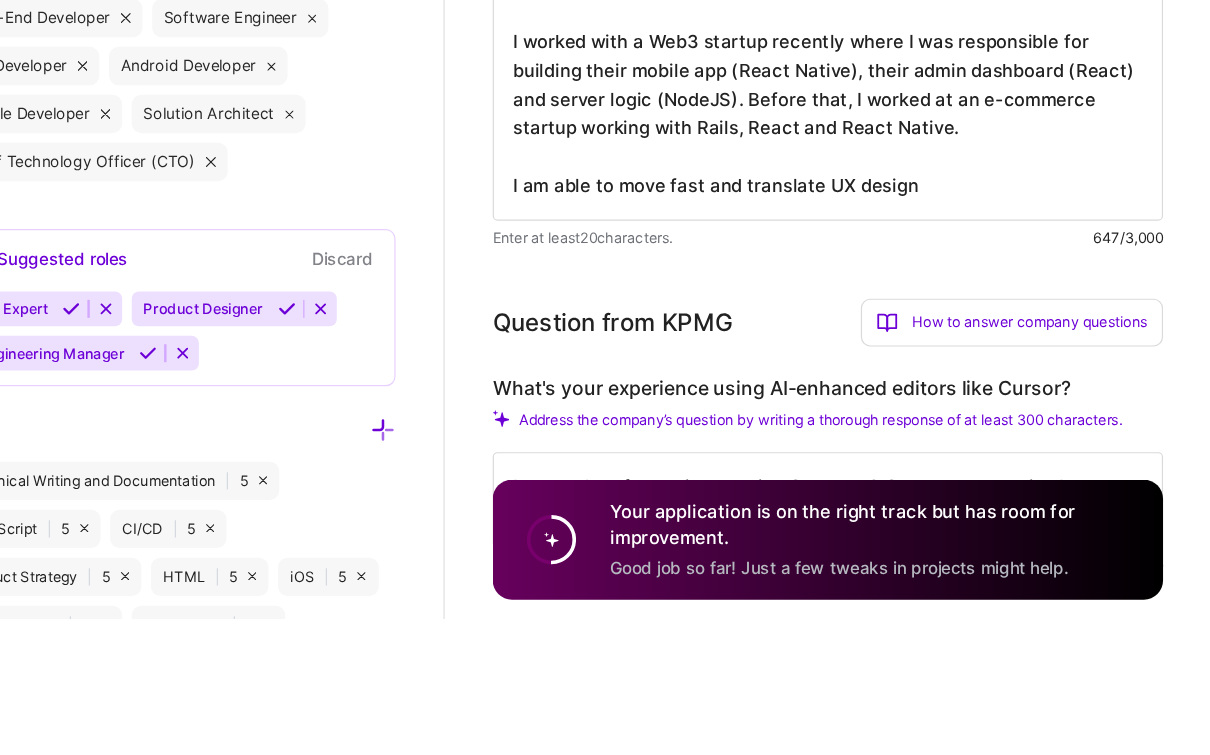 scroll, scrollTop: 2, scrollLeft: 0, axis: vertical 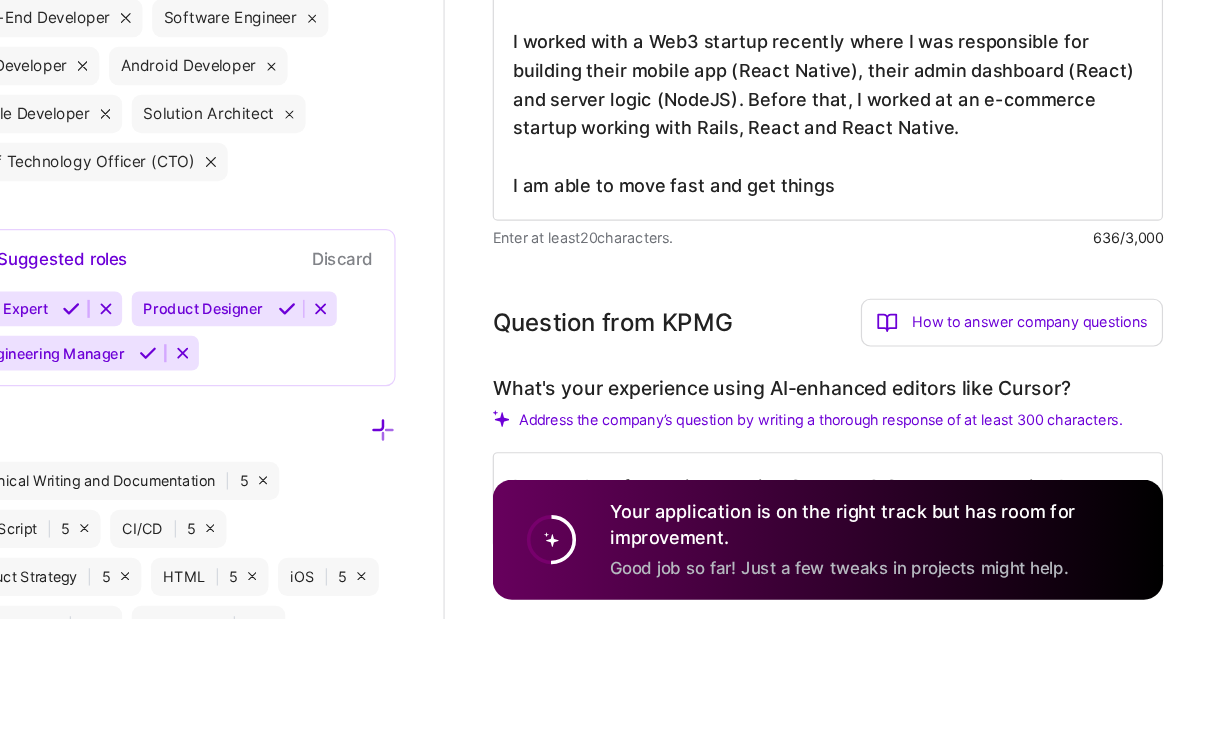 type on "I have been working in the startup space for the last few years and worn a lot of different hats when it comes to technologies. This has given me experience to build 0-1 products and grow them from 0 users to hundreds of millions of users (Nimbus ad SDK). I was also responsible as the sole dev for maintaining the Timehop app in production.
I worked with a Web3 startup recently where I was responsible for building their mobile app (React Native), their admin dashboard (React) and server logic (NodeJS). Before that, I worked at an e-commerce startup working with Rails, React and React Native.
I am able to move fast and get things d" 